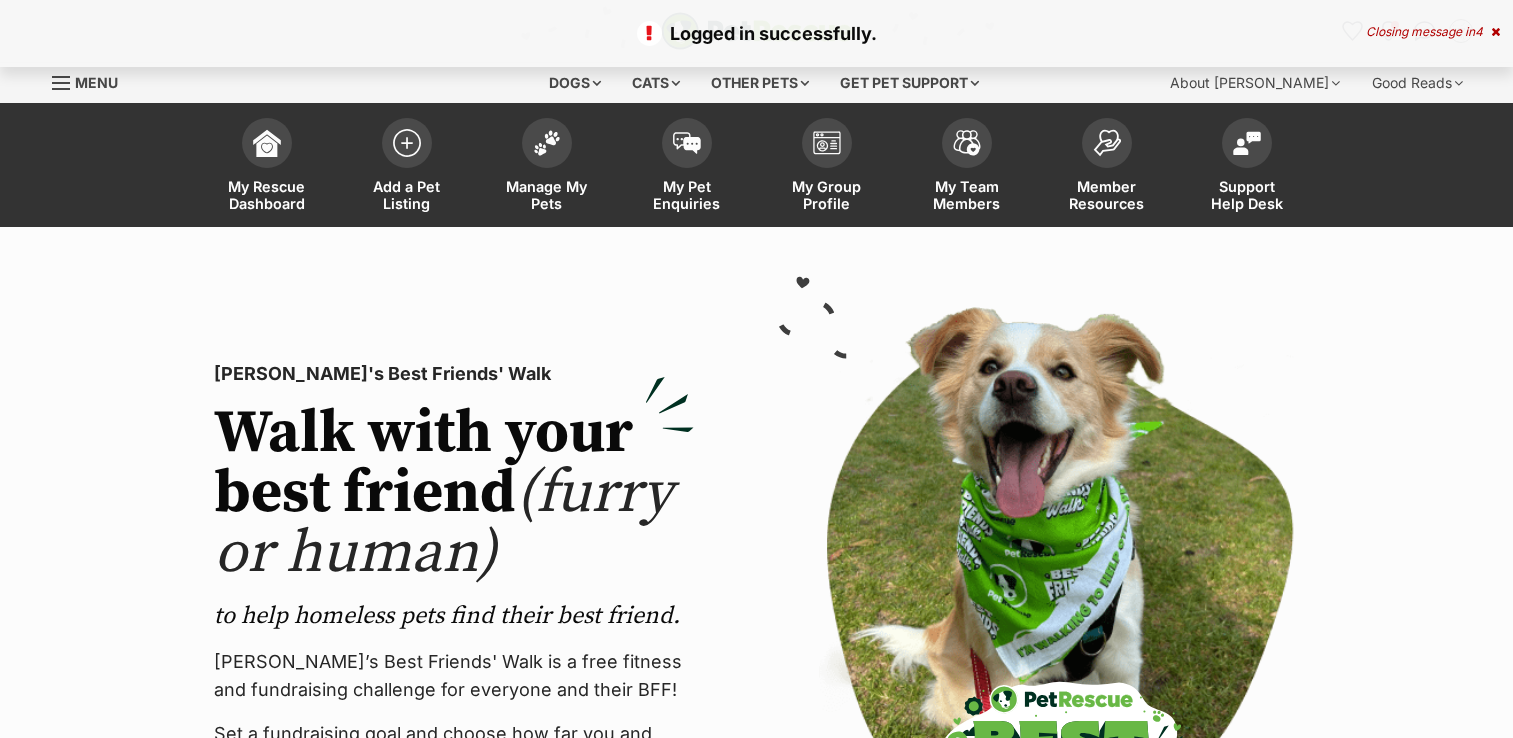 scroll, scrollTop: 0, scrollLeft: 0, axis: both 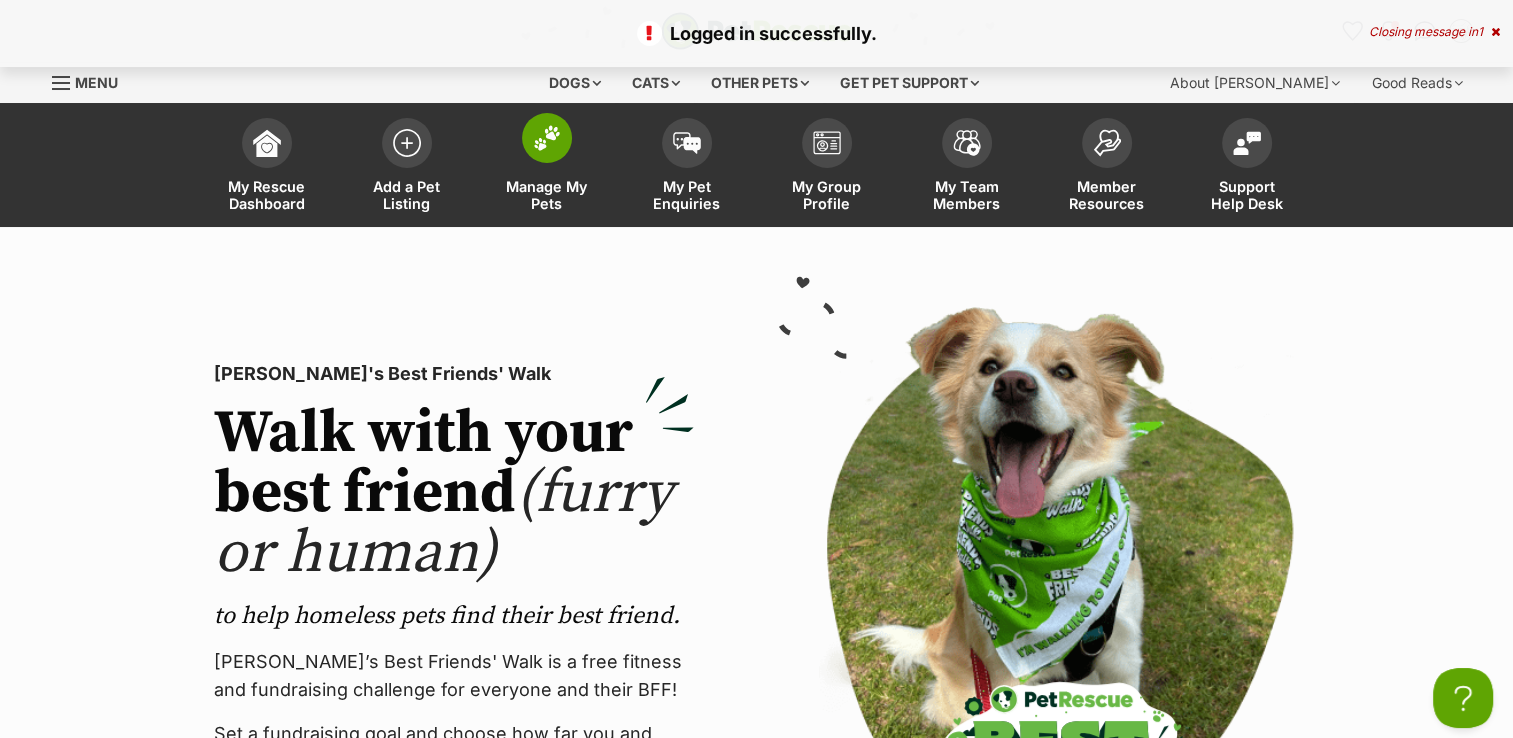 click at bounding box center [547, 138] 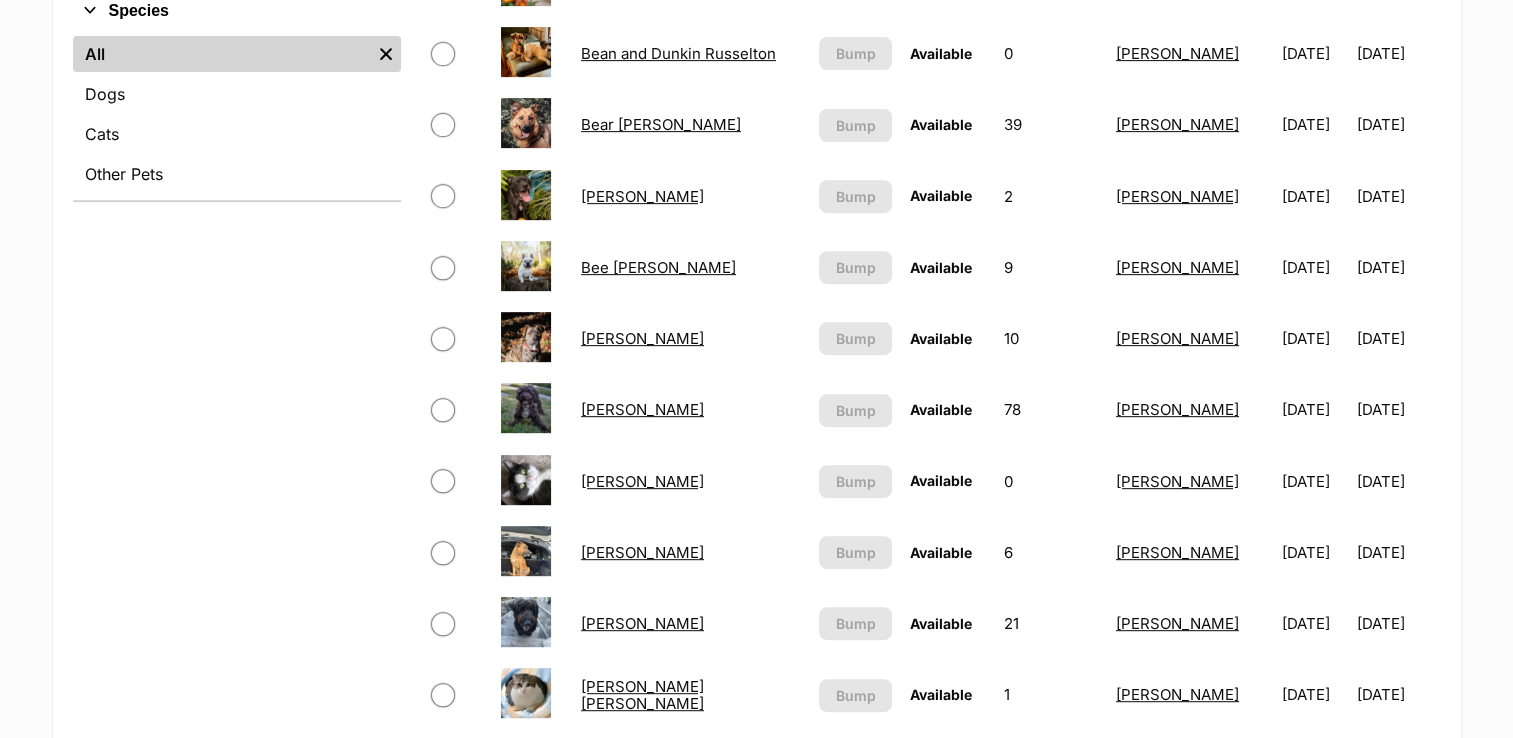 scroll, scrollTop: 1229, scrollLeft: 0, axis: vertical 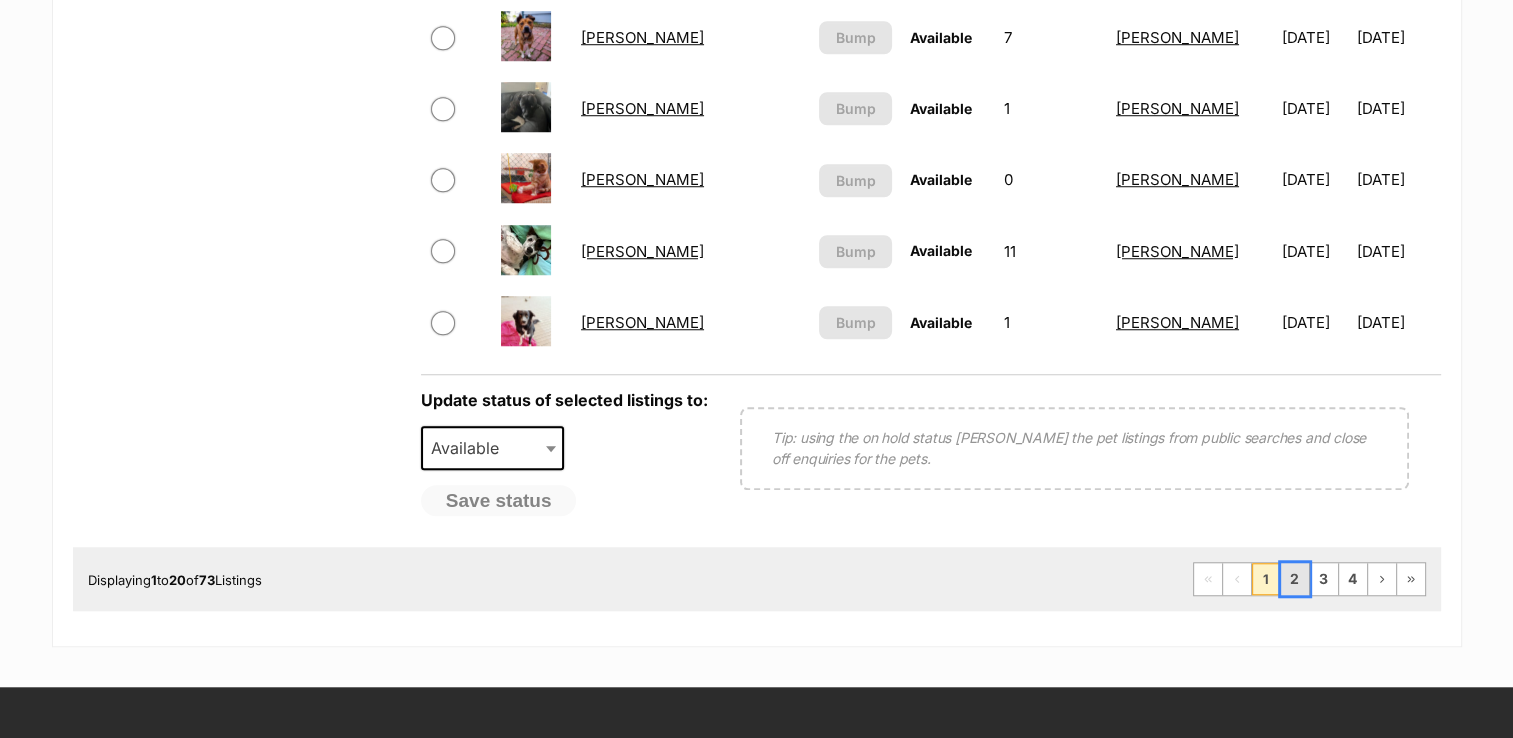 click on "2" at bounding box center [1295, 579] 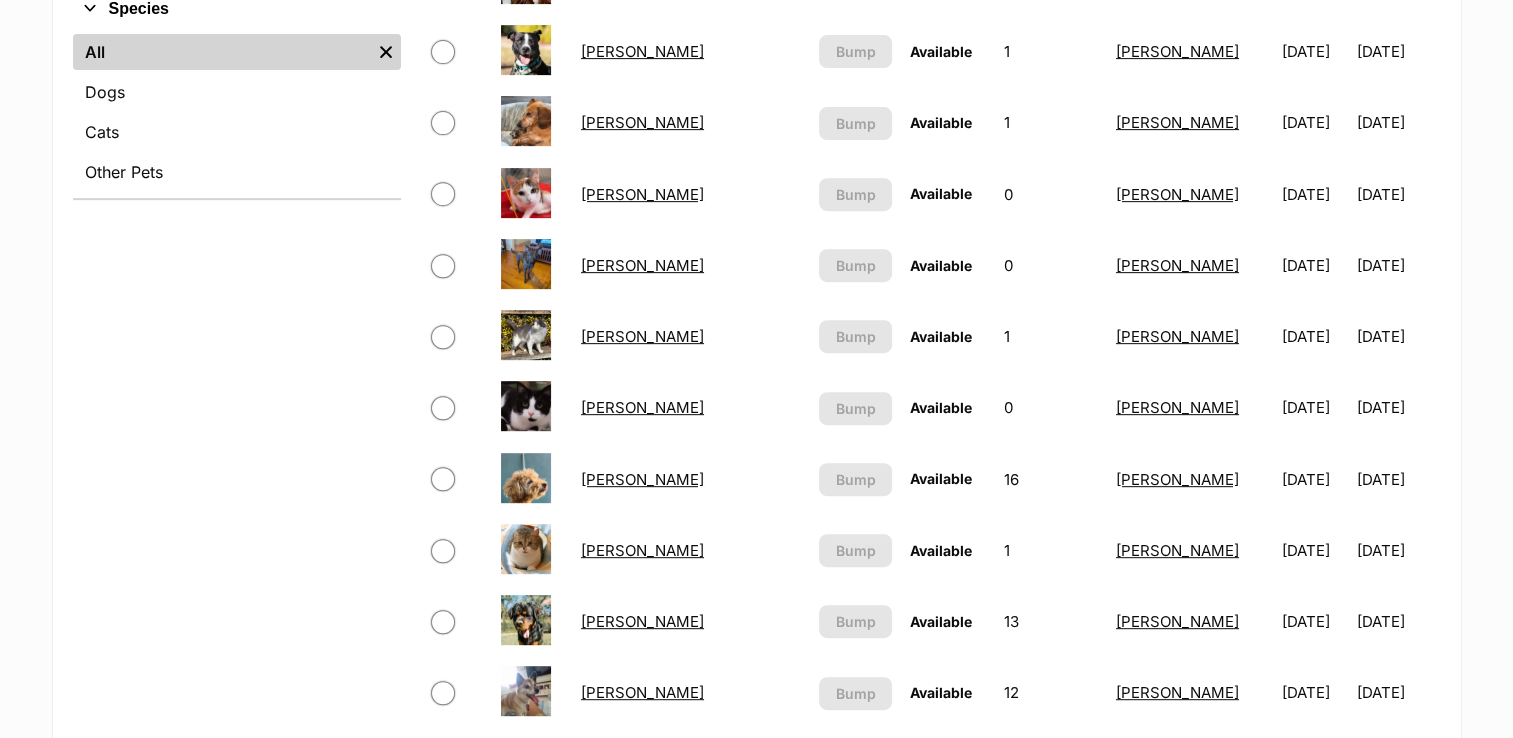 scroll, scrollTop: 0, scrollLeft: 0, axis: both 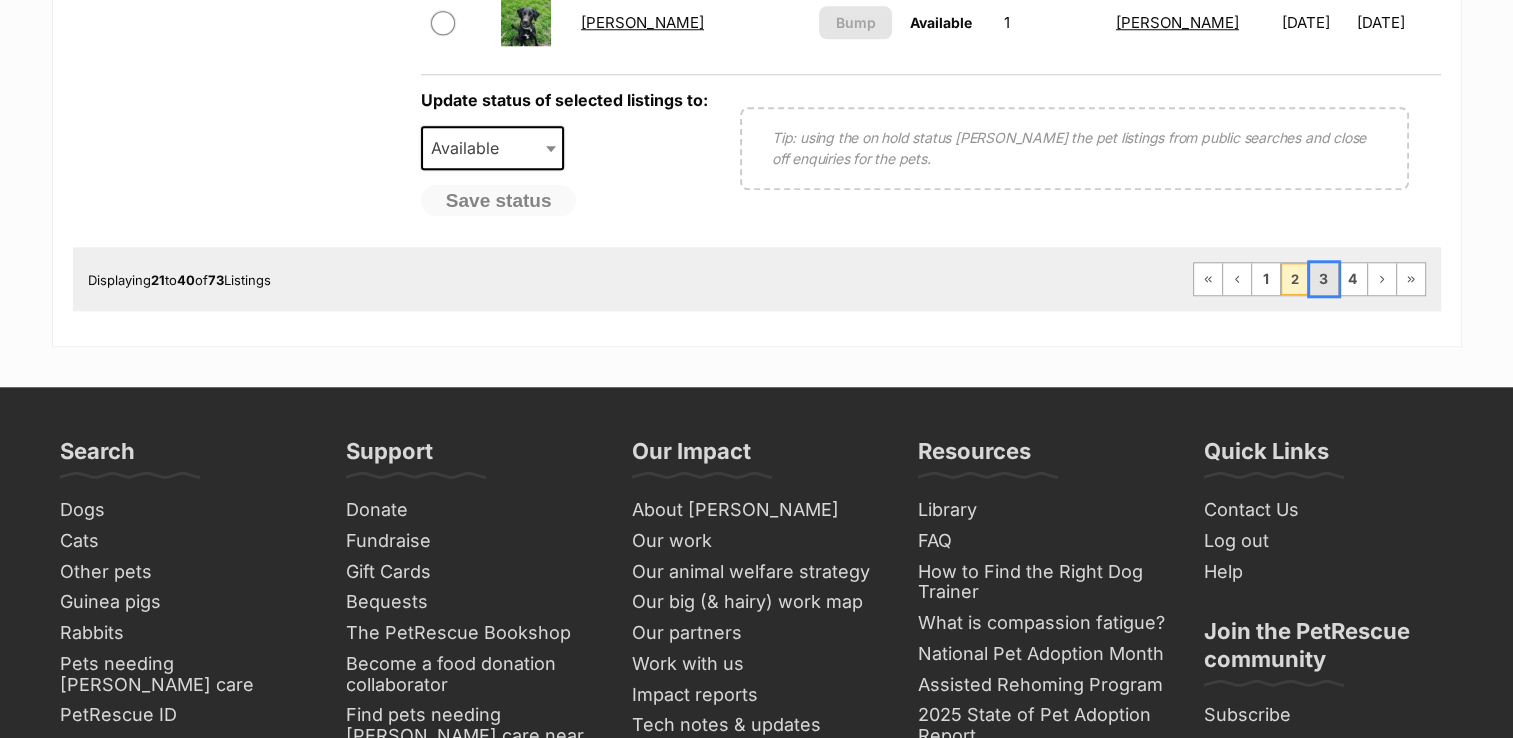 click on "3" at bounding box center [1324, 279] 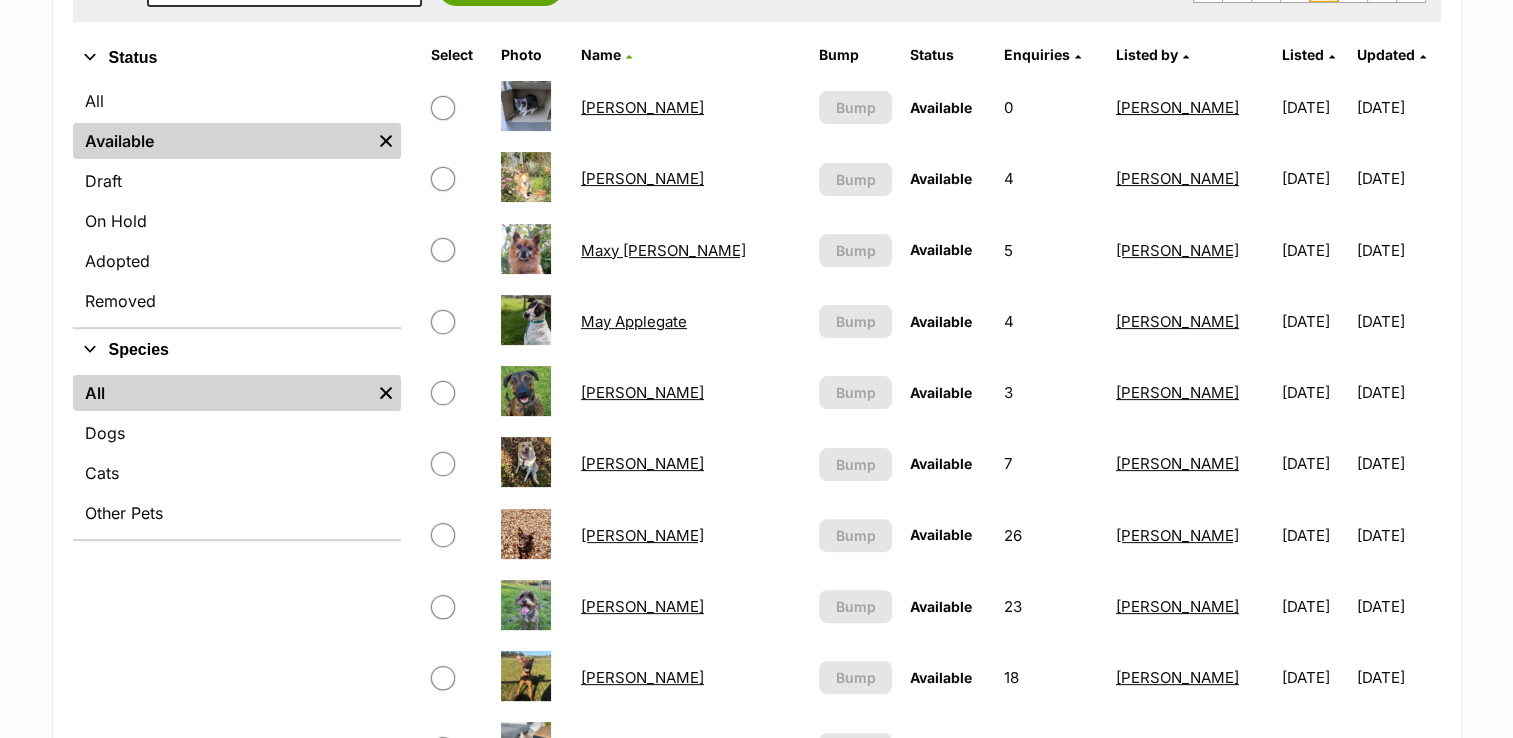 scroll, scrollTop: 800, scrollLeft: 0, axis: vertical 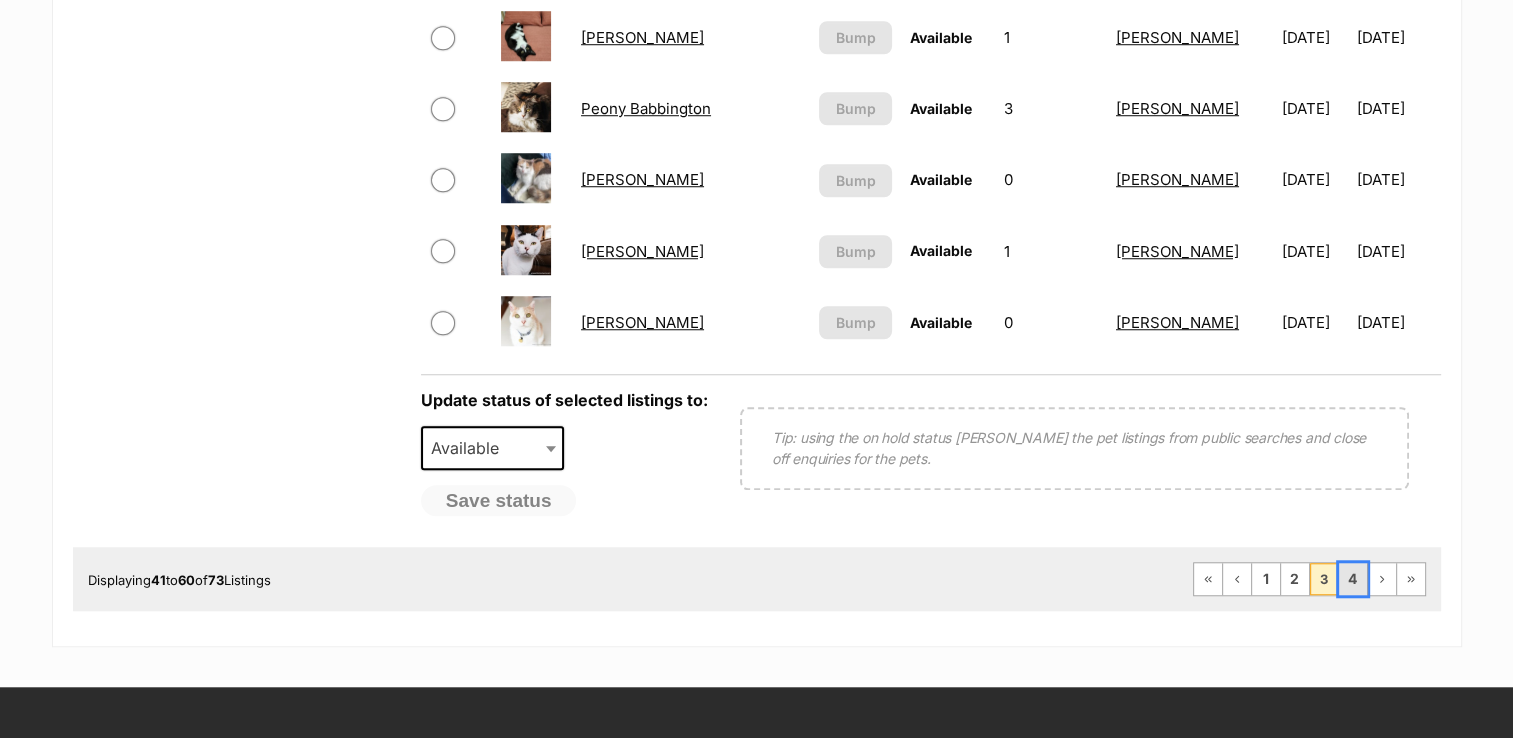 click on "4" at bounding box center [1353, 579] 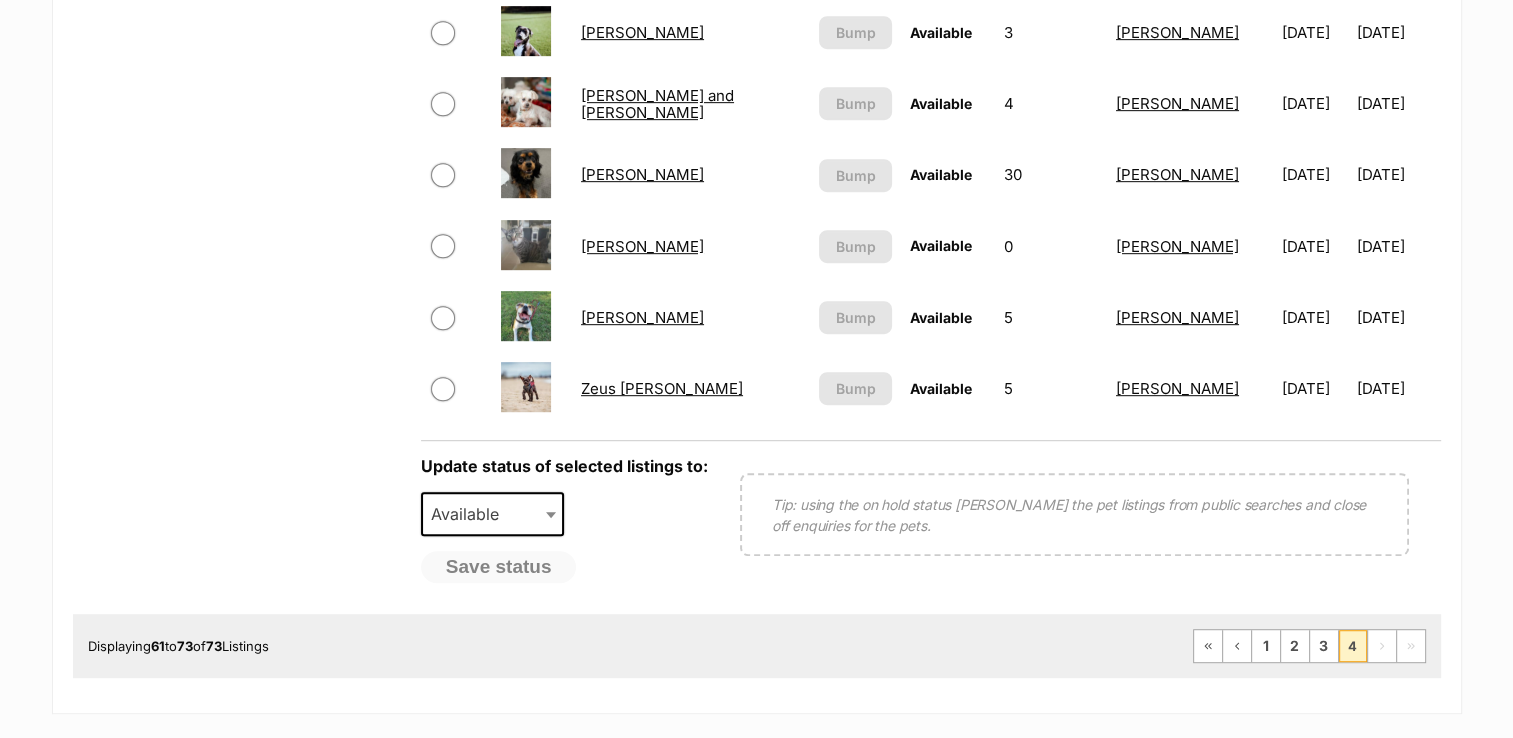 scroll, scrollTop: 0, scrollLeft: 0, axis: both 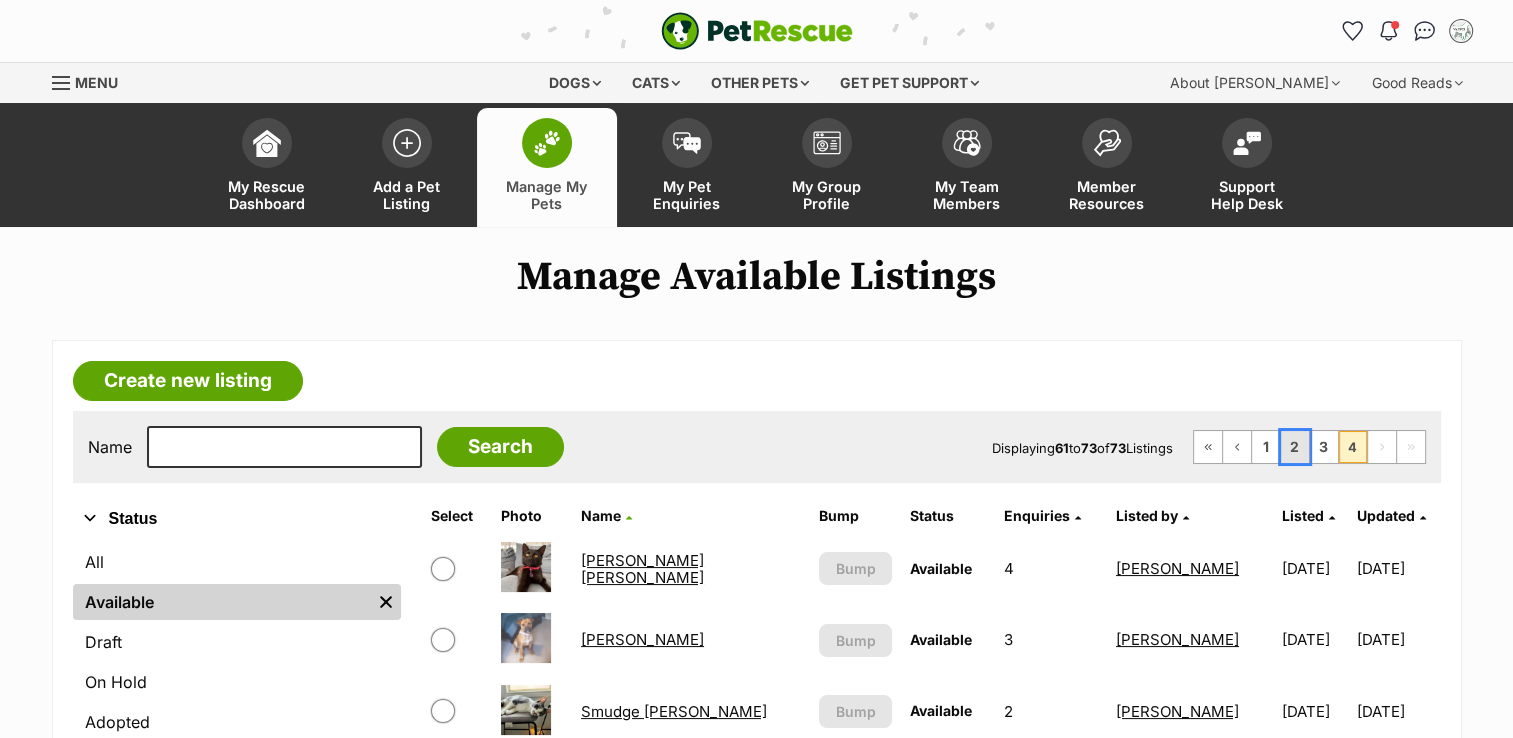 click on "2" at bounding box center (1295, 447) 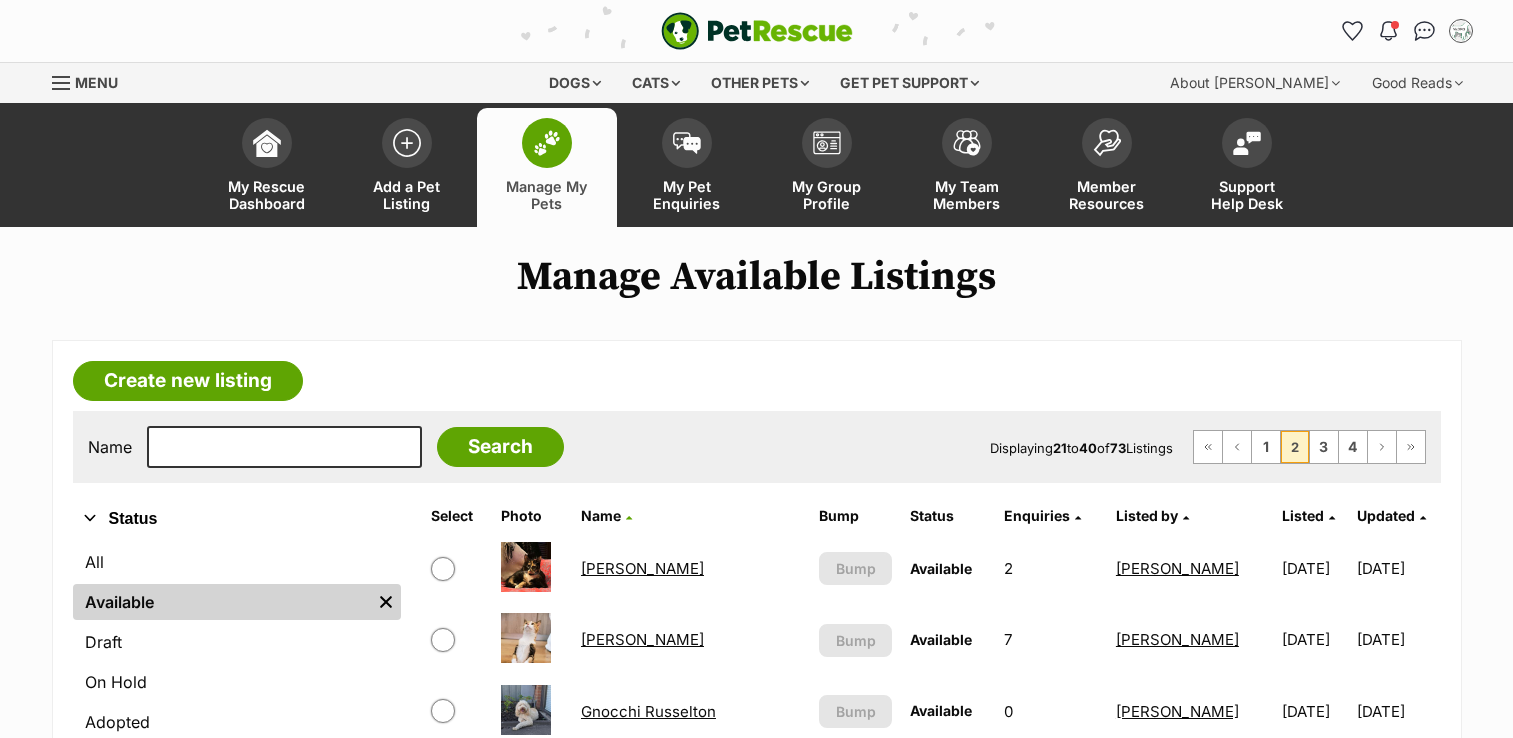 scroll, scrollTop: 0, scrollLeft: 0, axis: both 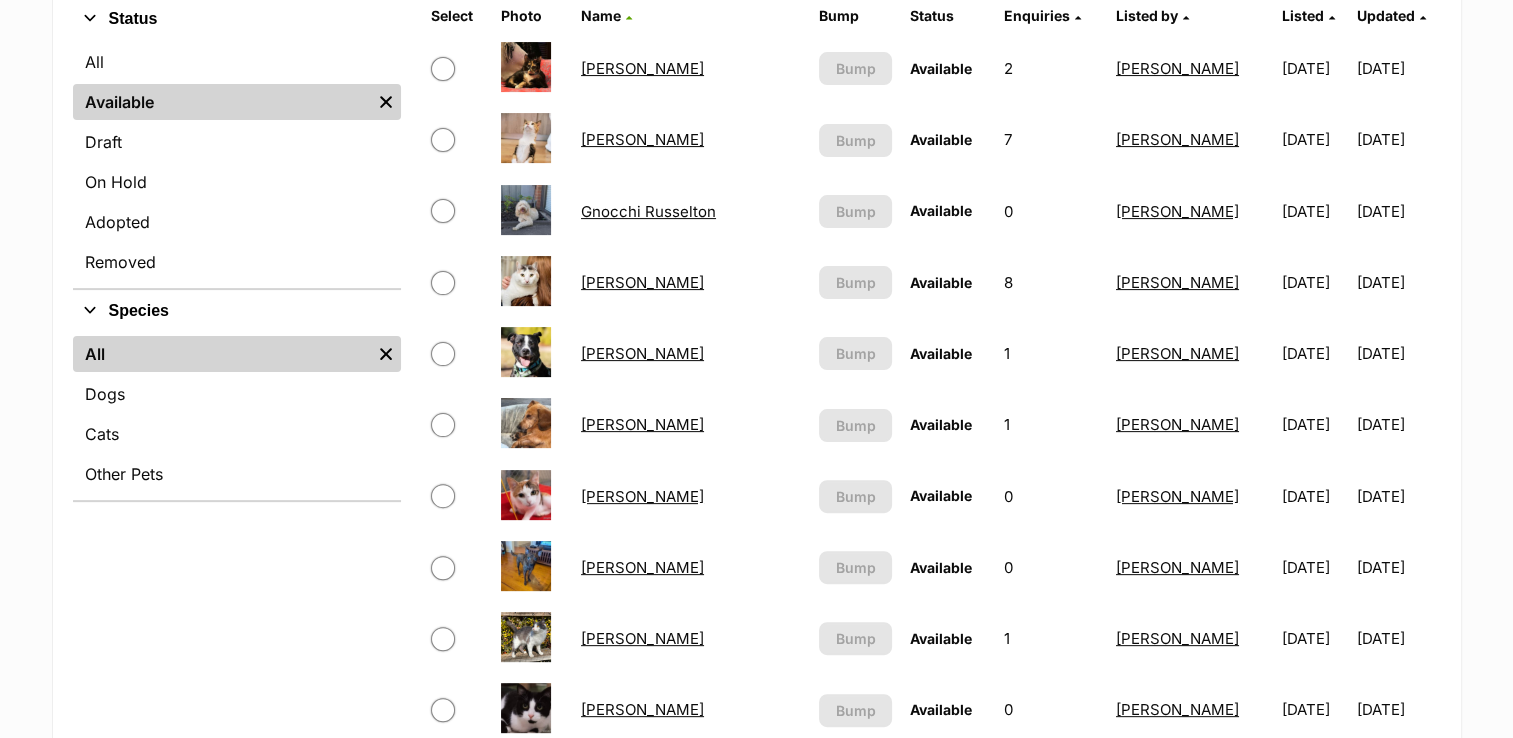 click on "Horace Silvanus" at bounding box center [642, 567] 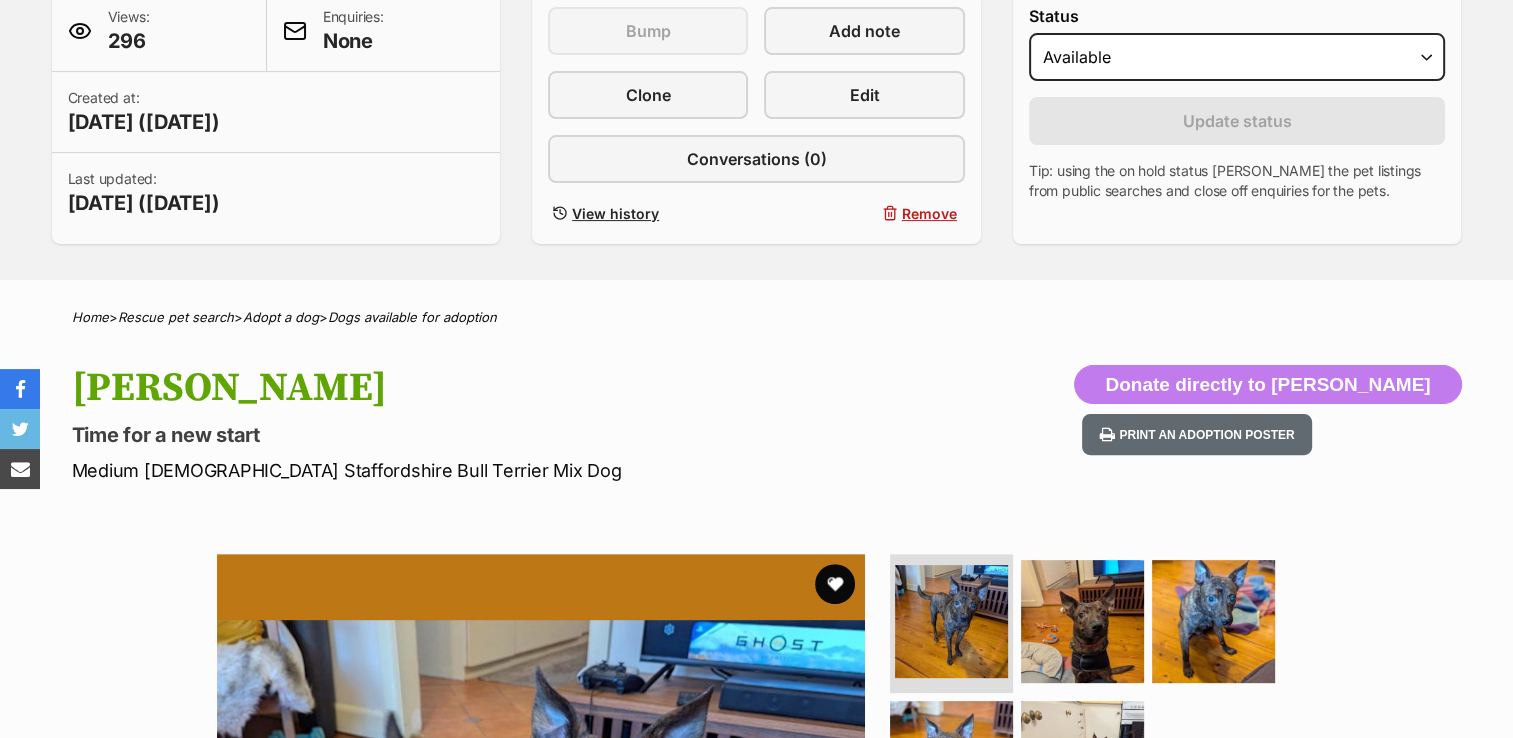 scroll, scrollTop: 900, scrollLeft: 0, axis: vertical 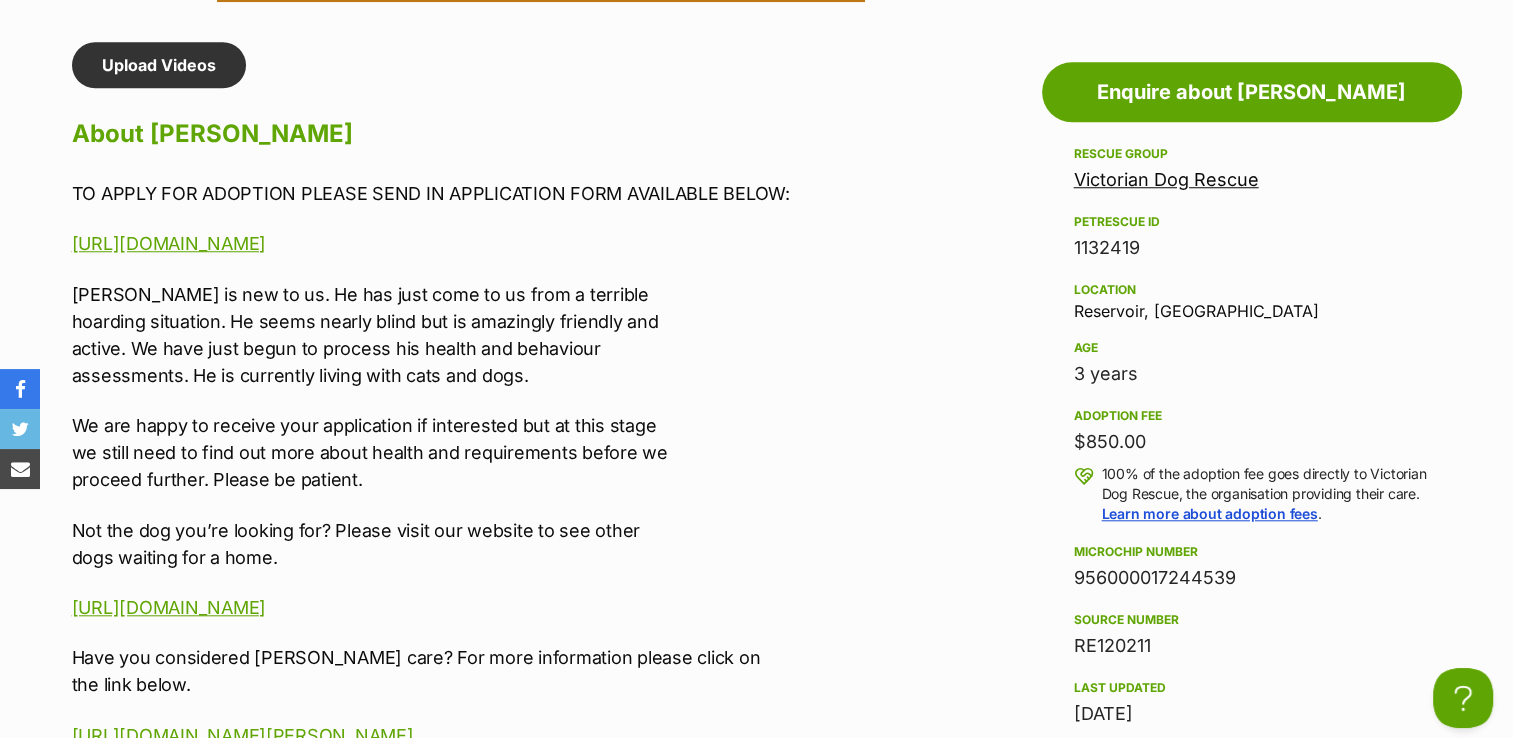 click on "Horace Silvanus is new to us. He has just come to us from a terrible
hoarding situation. He seems nearly blind but is amazingly friendly and
active. We have just begun to process his health and behaviour
assessments.  He is currently living with cats and dogs." at bounding box center [485, 335] 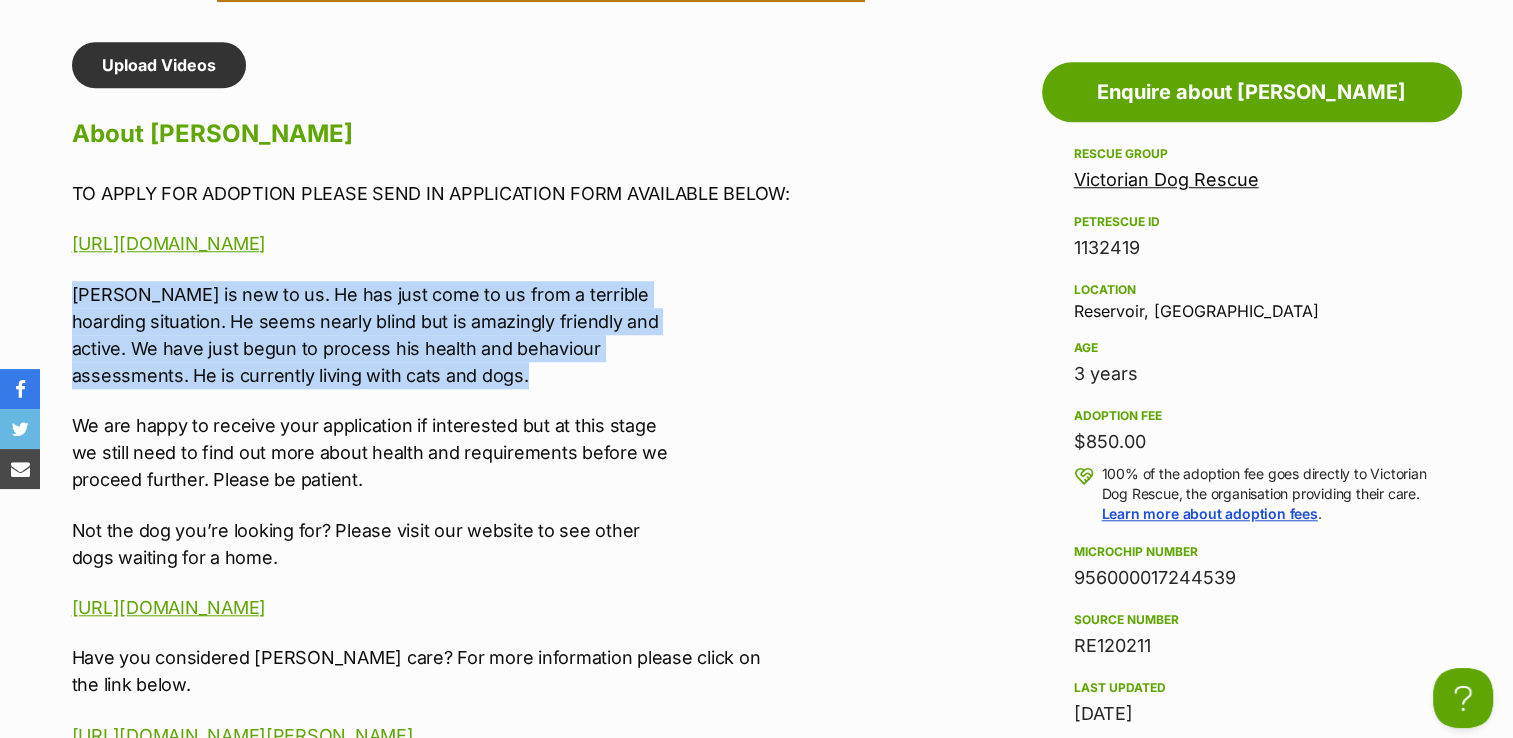 drag, startPoint x: 528, startPoint y: 374, endPoint x: 4, endPoint y: 285, distance: 531.50446 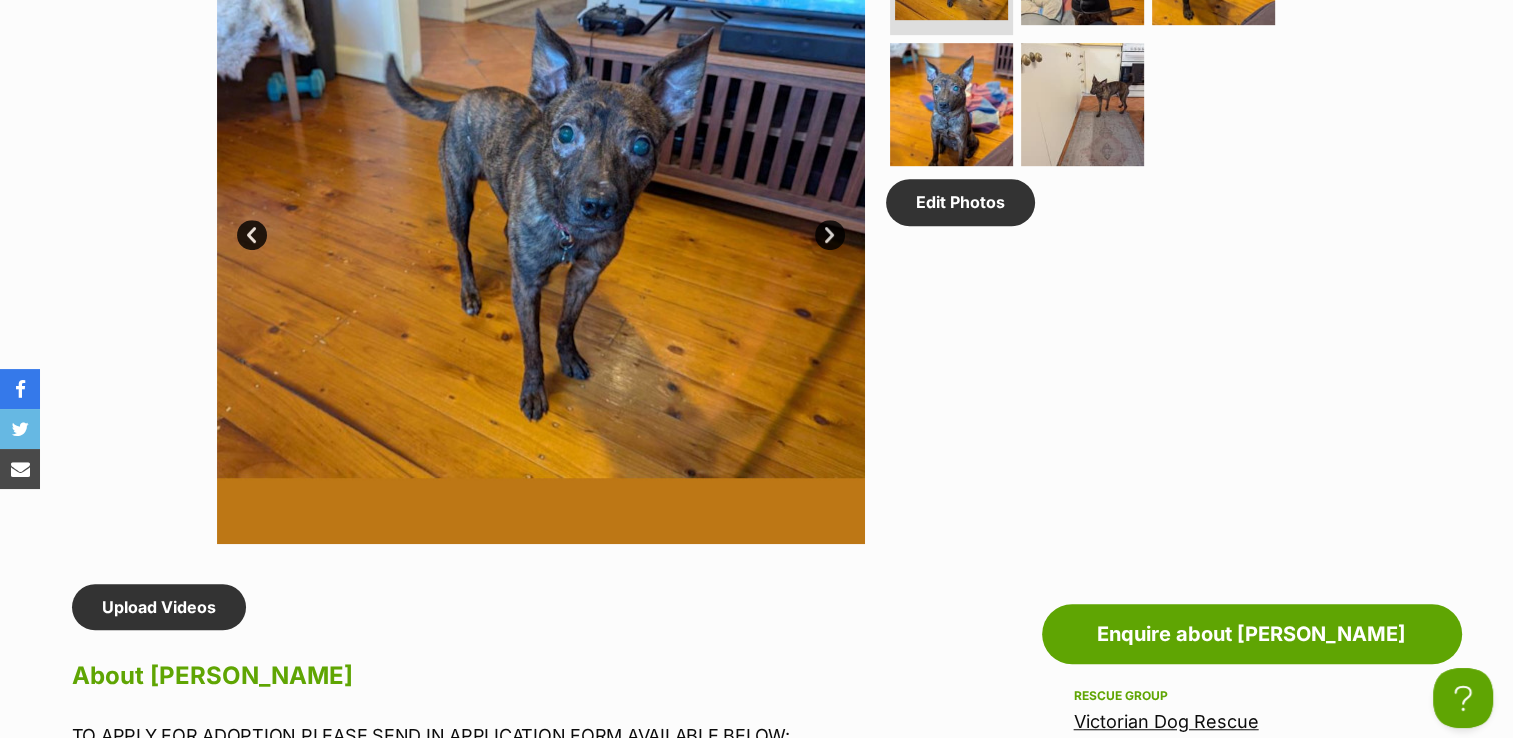 scroll, scrollTop: 1100, scrollLeft: 0, axis: vertical 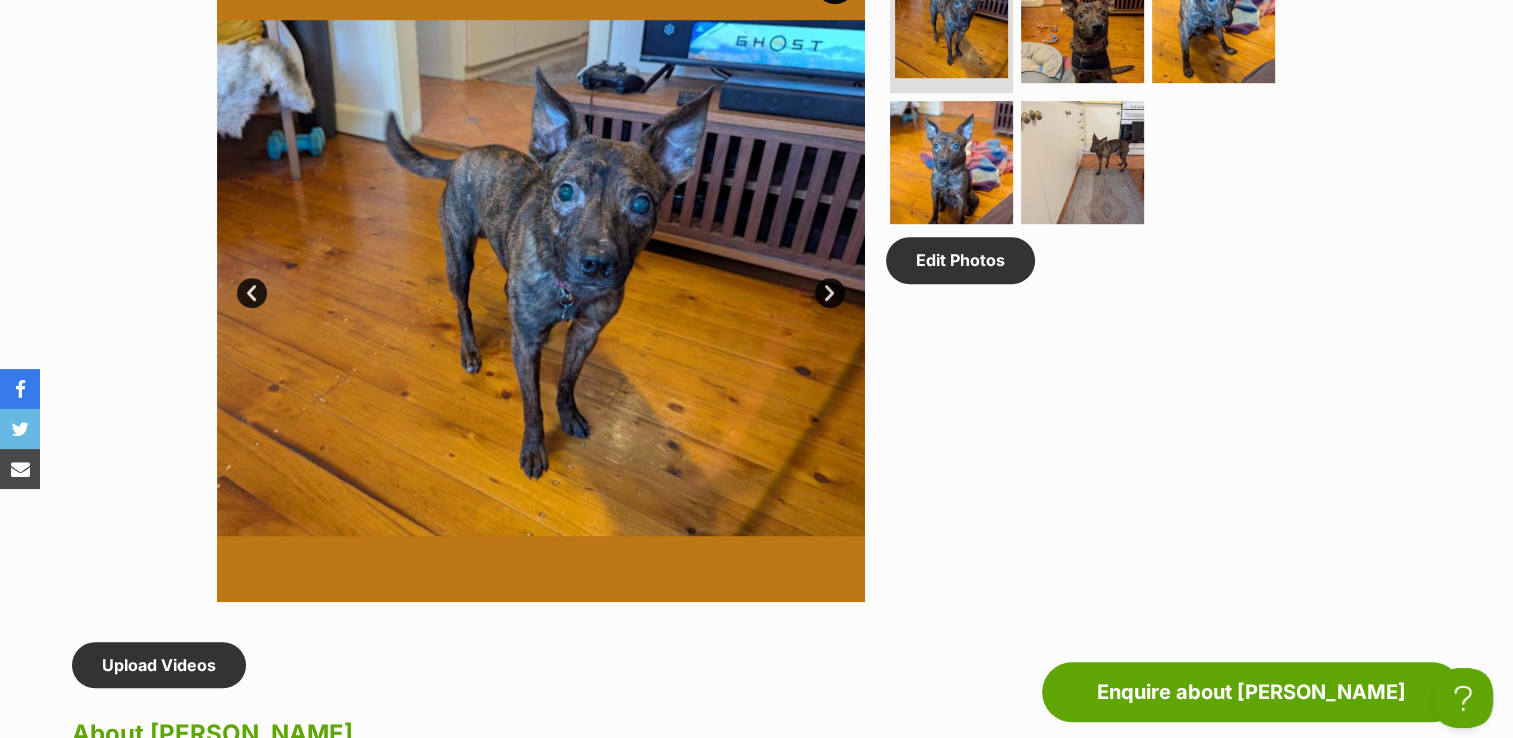 click at bounding box center [541, 278] 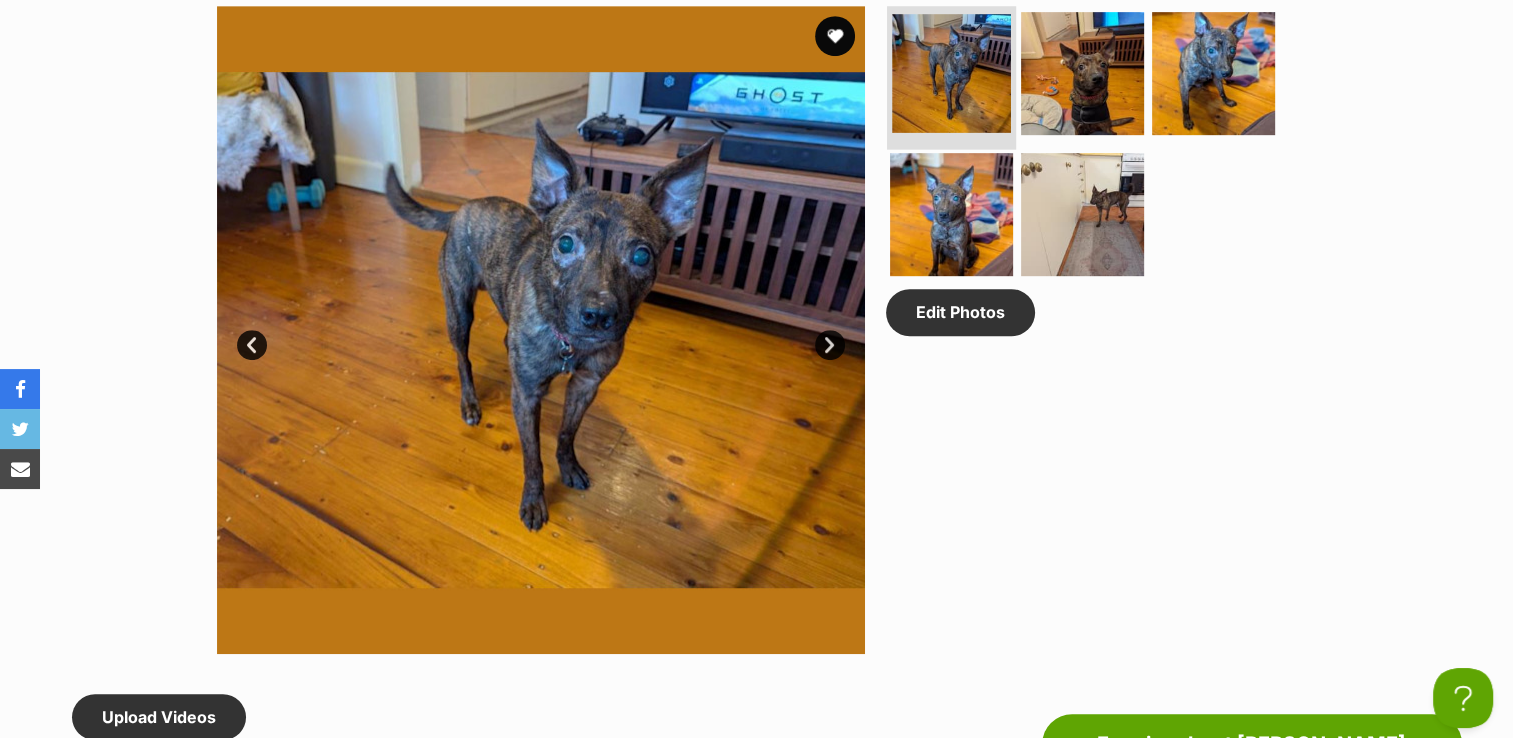 scroll, scrollTop: 1000, scrollLeft: 0, axis: vertical 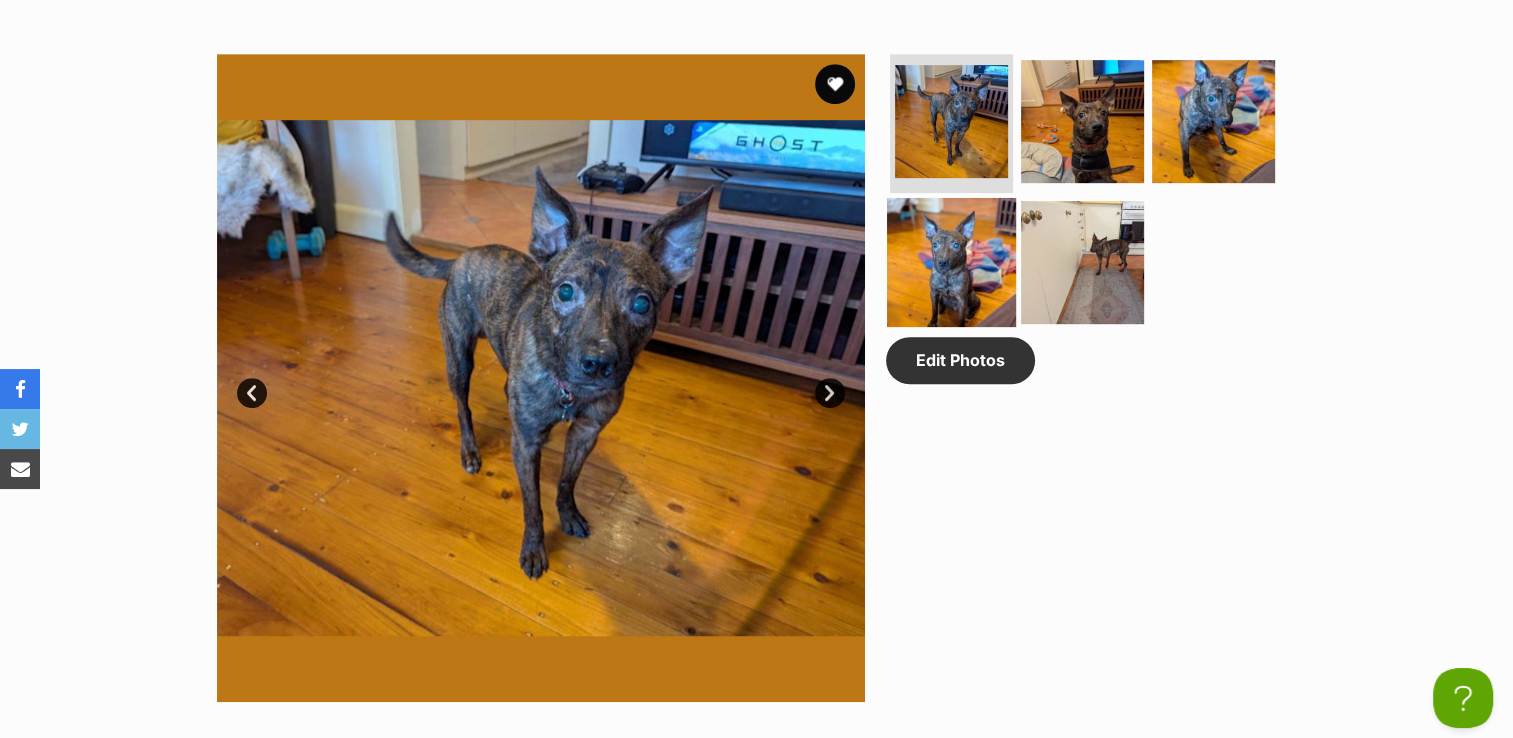 click at bounding box center (951, 262) 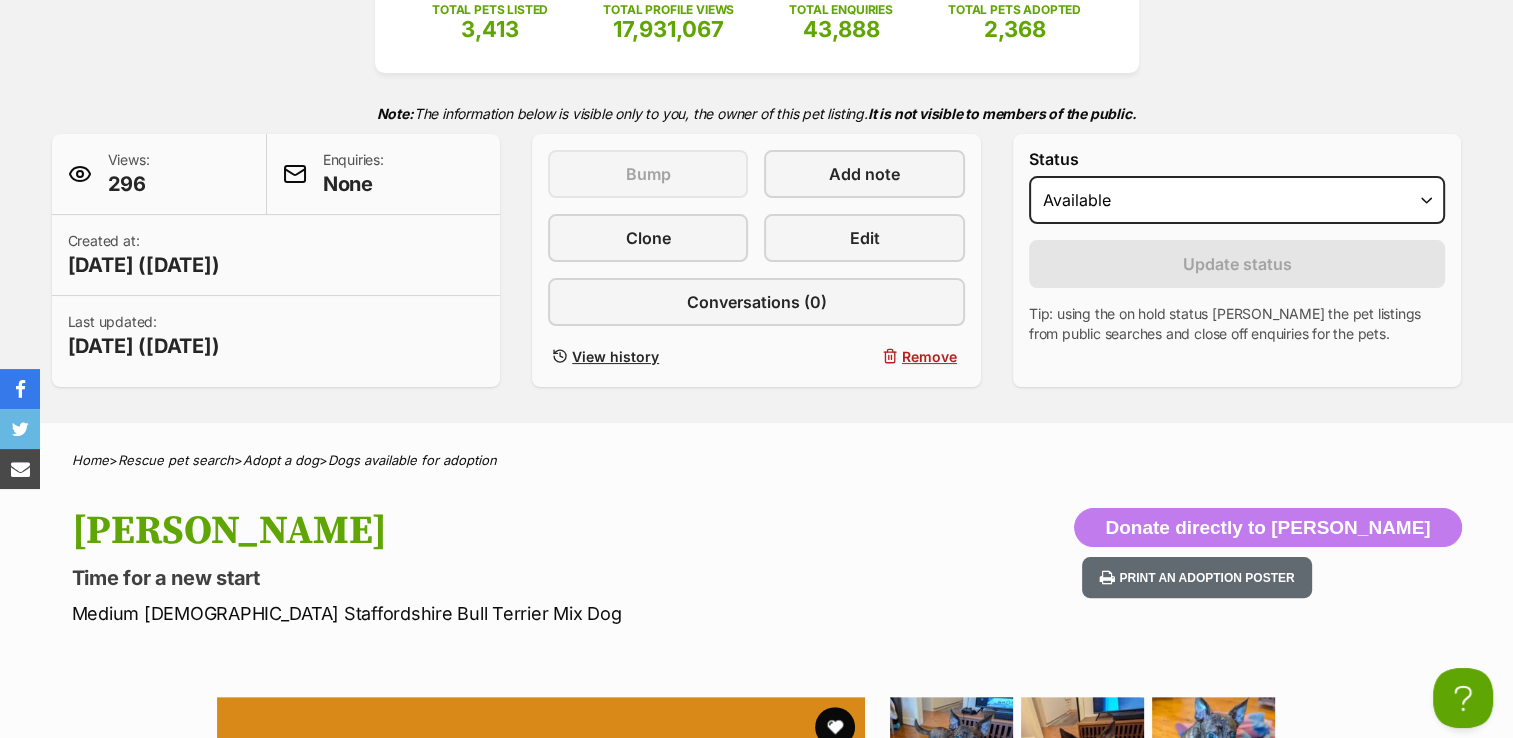 scroll, scrollTop: 600, scrollLeft: 0, axis: vertical 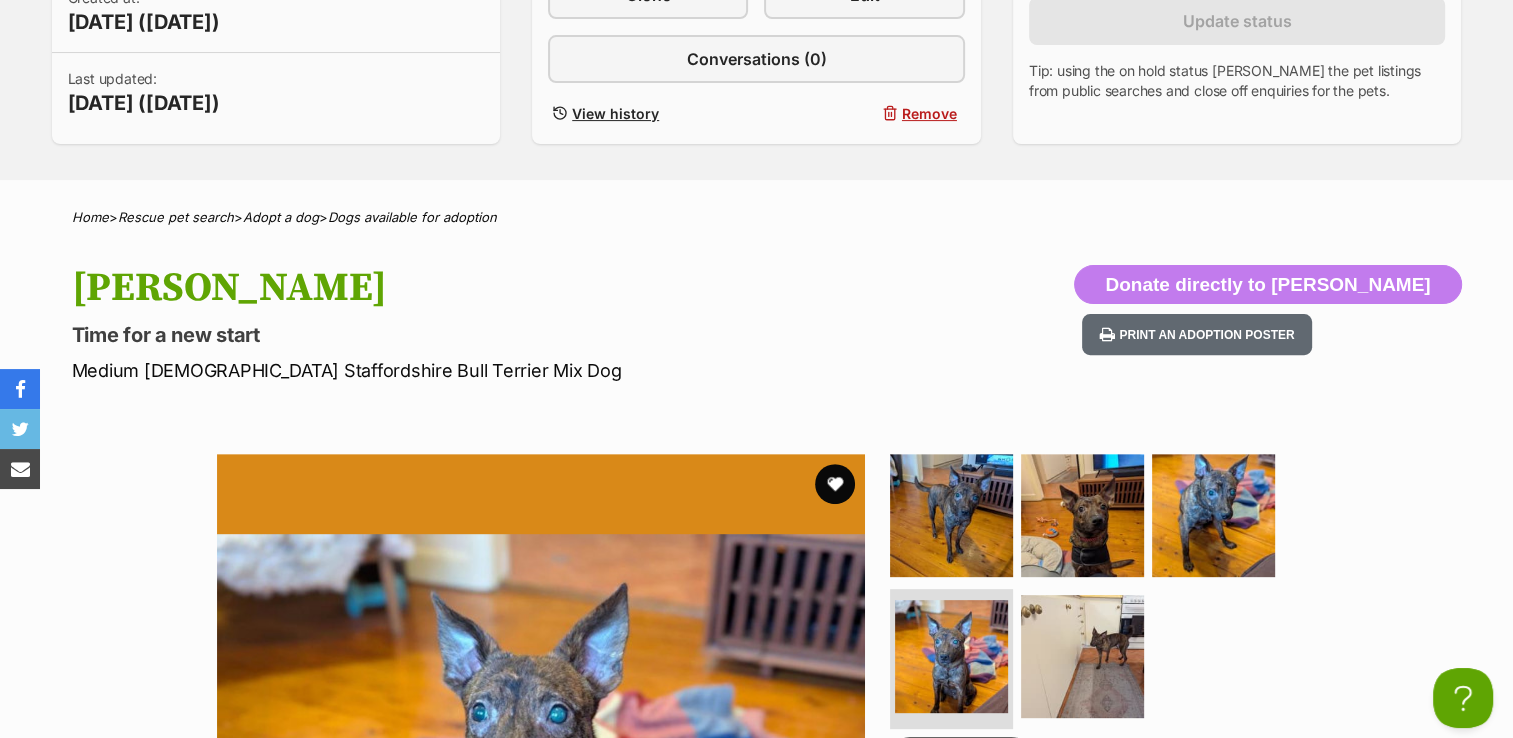 click at bounding box center (541, 778) 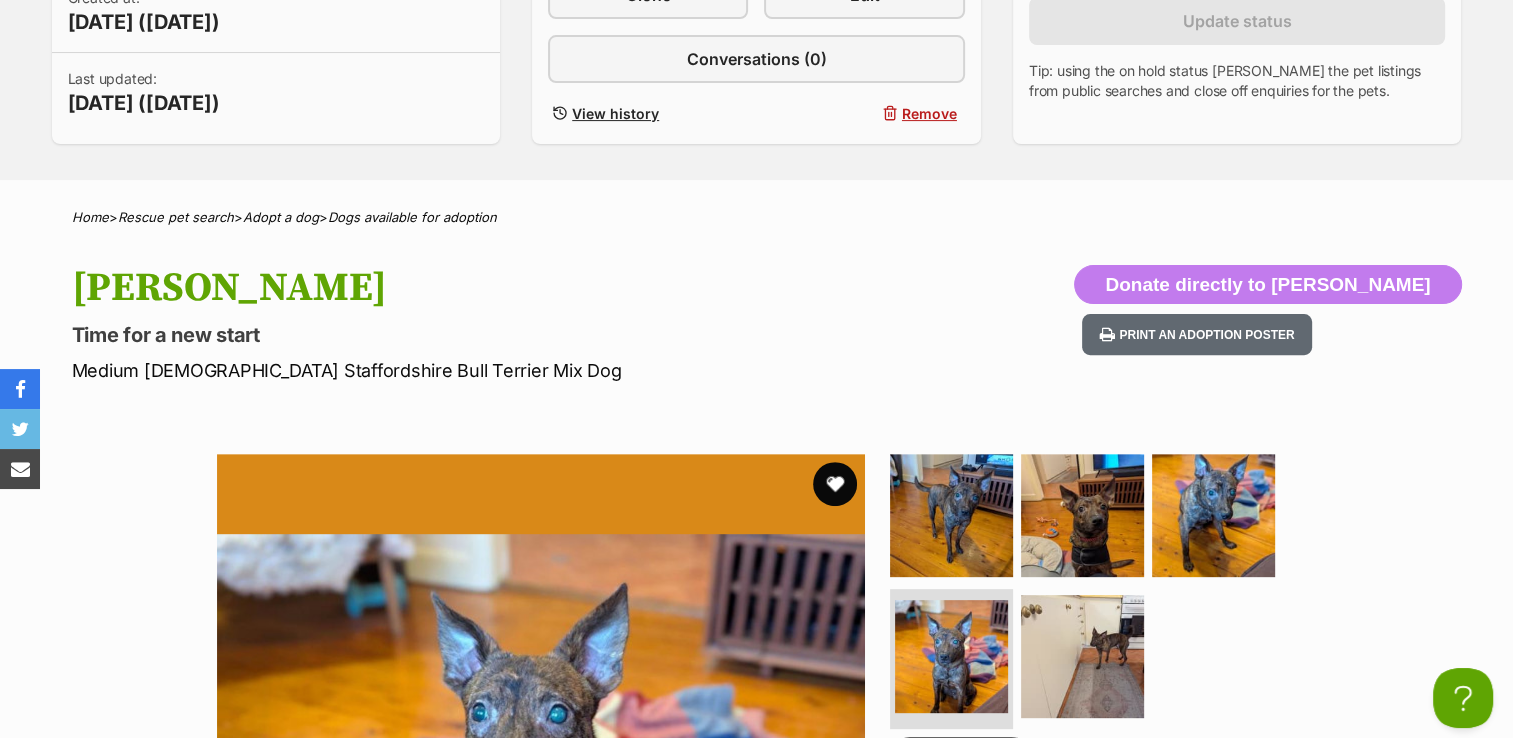 click at bounding box center [835, 484] 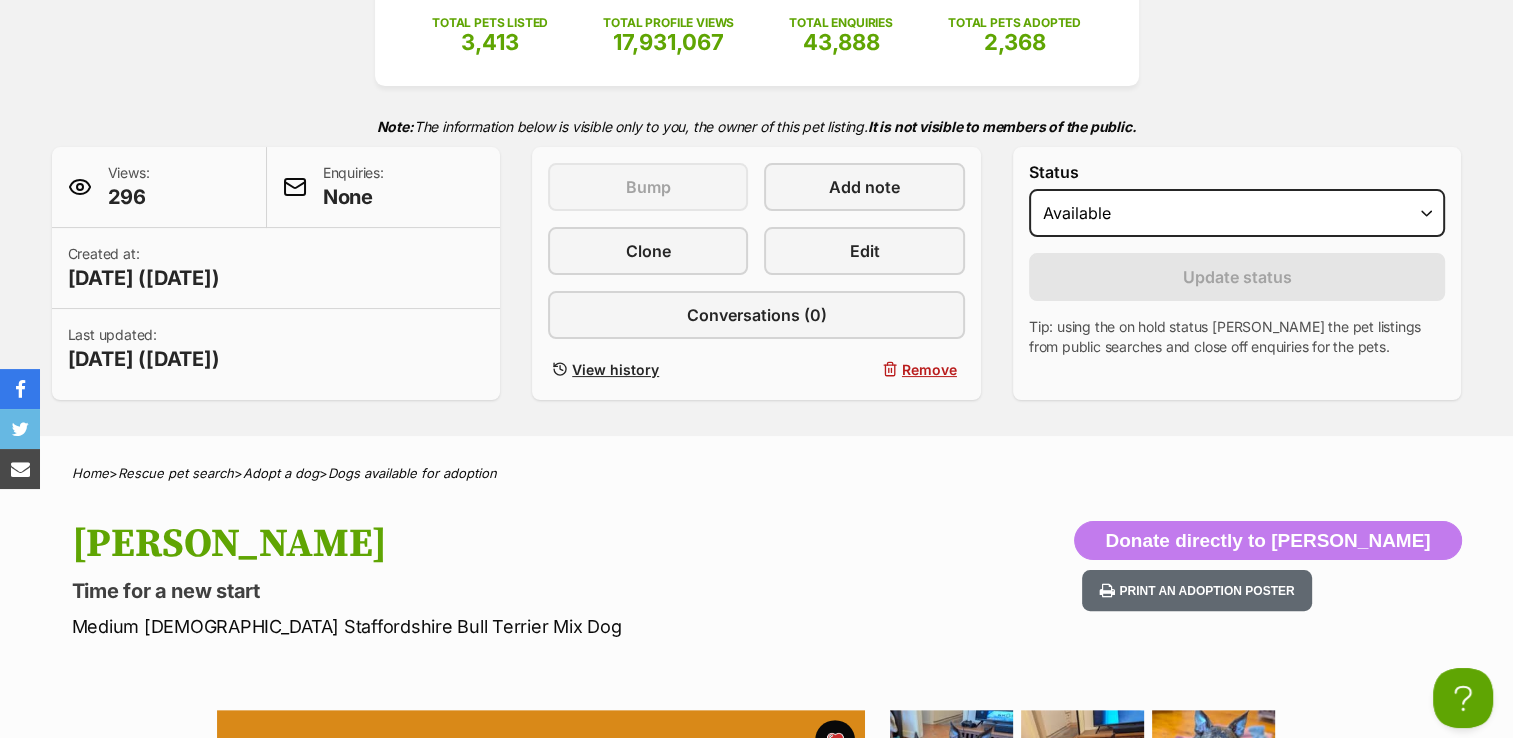 scroll, scrollTop: 100, scrollLeft: 0, axis: vertical 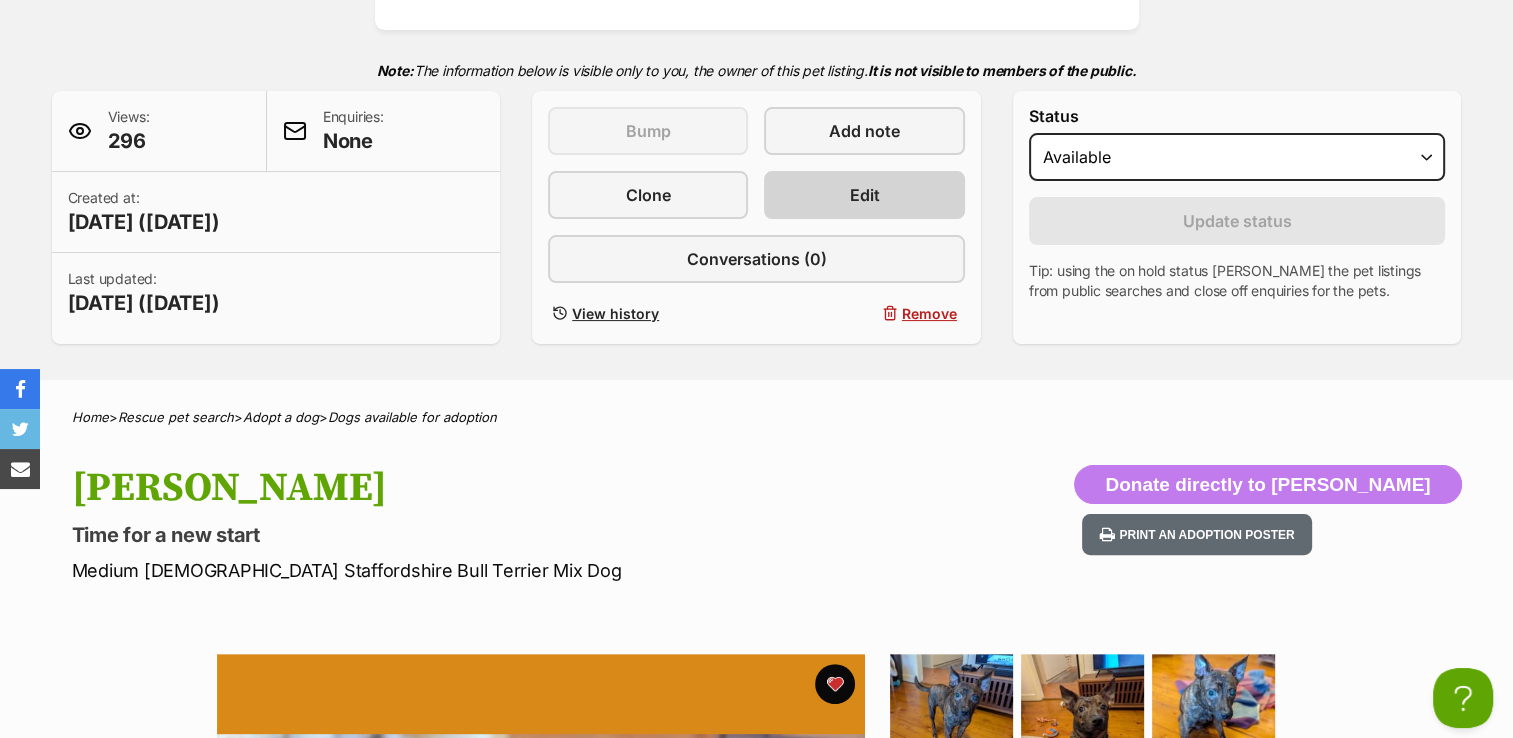 drag, startPoint x: 964, startPoint y: 192, endPoint x: 944, endPoint y: 202, distance: 22.36068 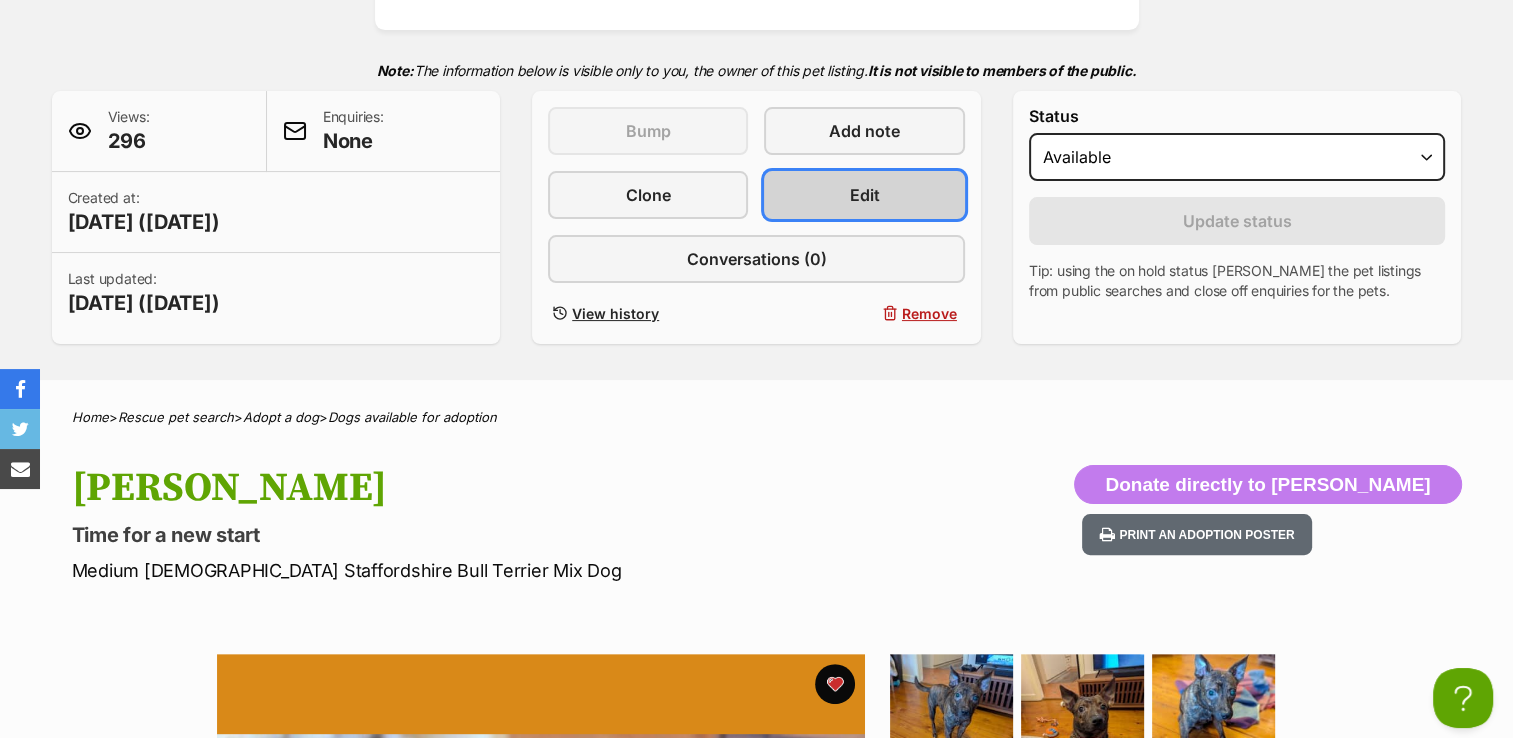 click on "Edit" at bounding box center [865, 195] 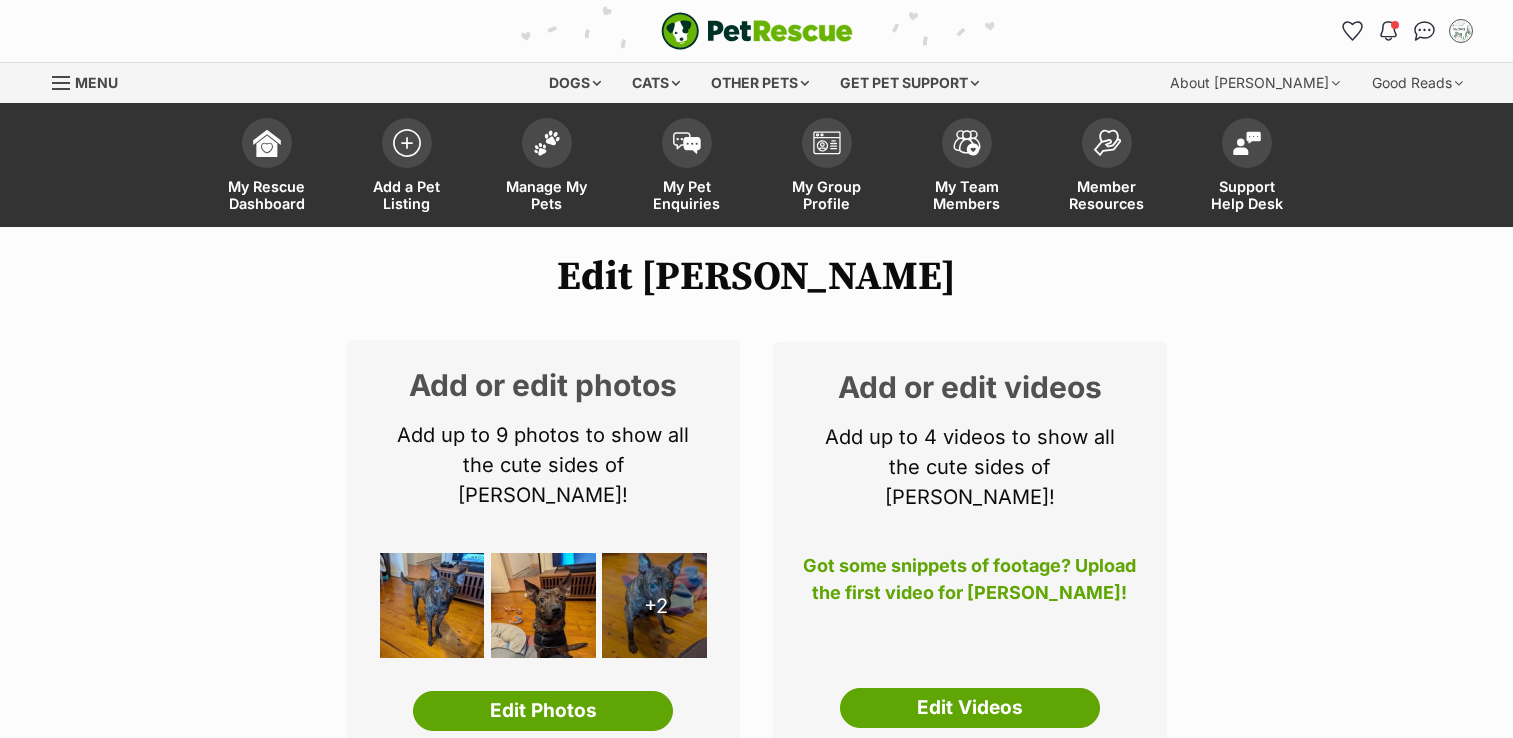 scroll, scrollTop: 0, scrollLeft: 0, axis: both 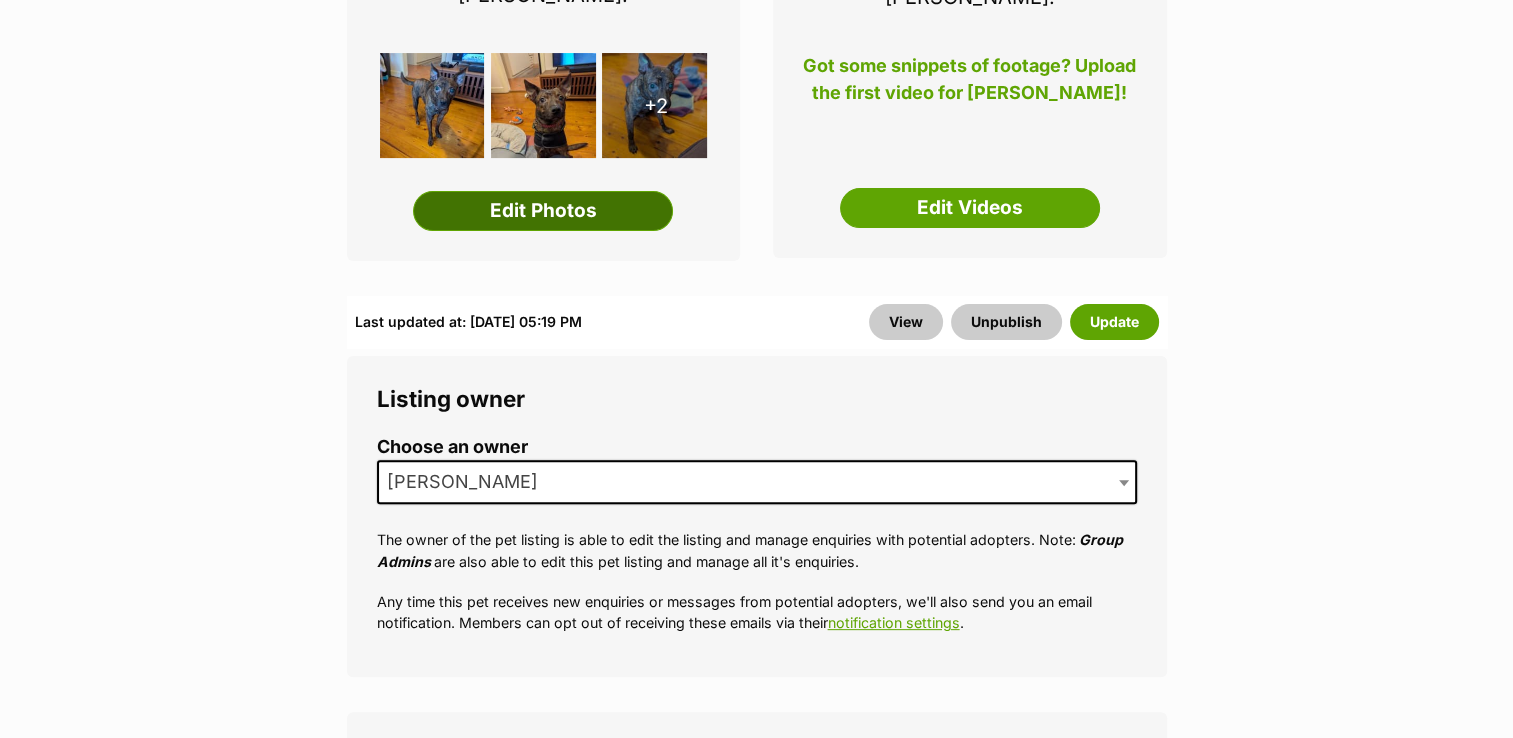 click on "Edit Photos" at bounding box center [543, 211] 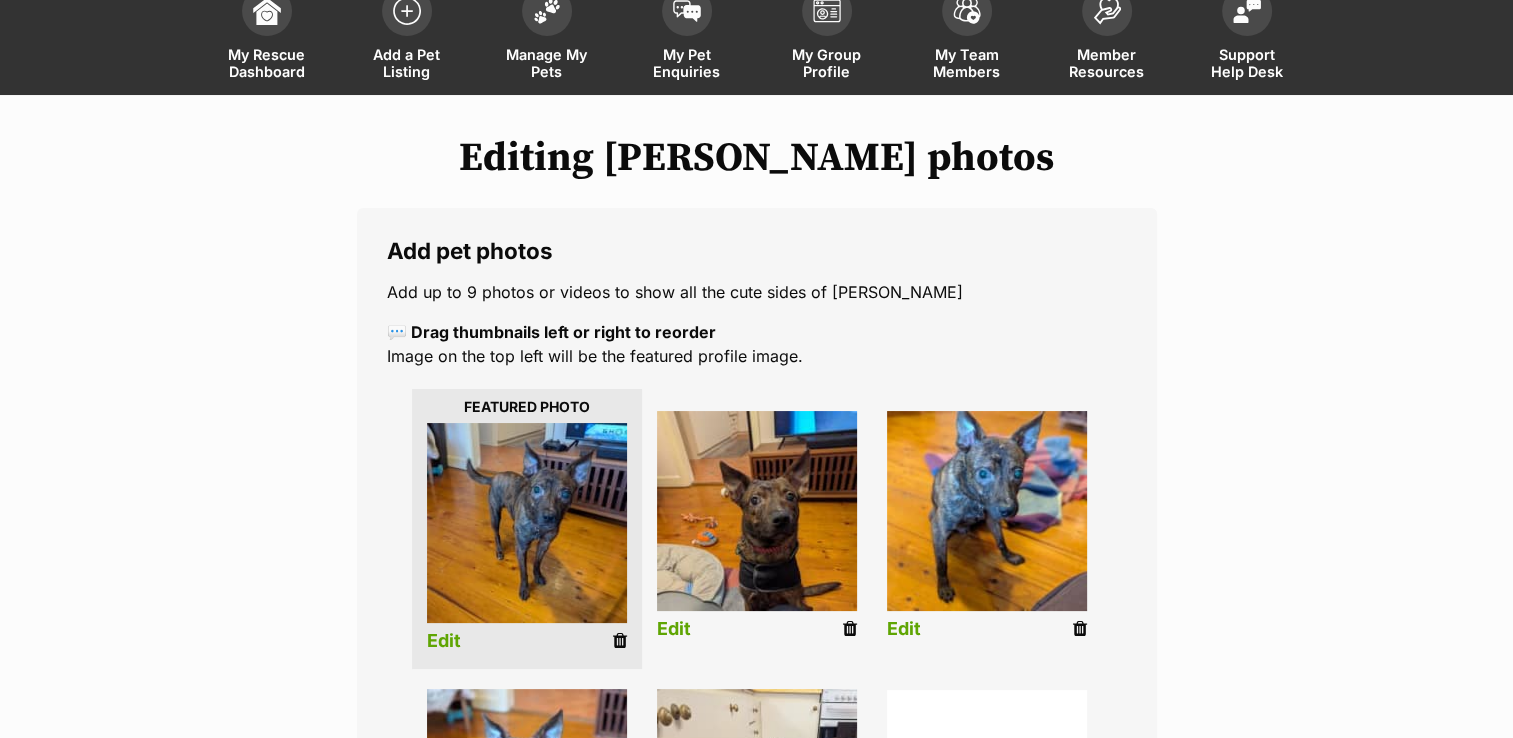 scroll, scrollTop: 0, scrollLeft: 0, axis: both 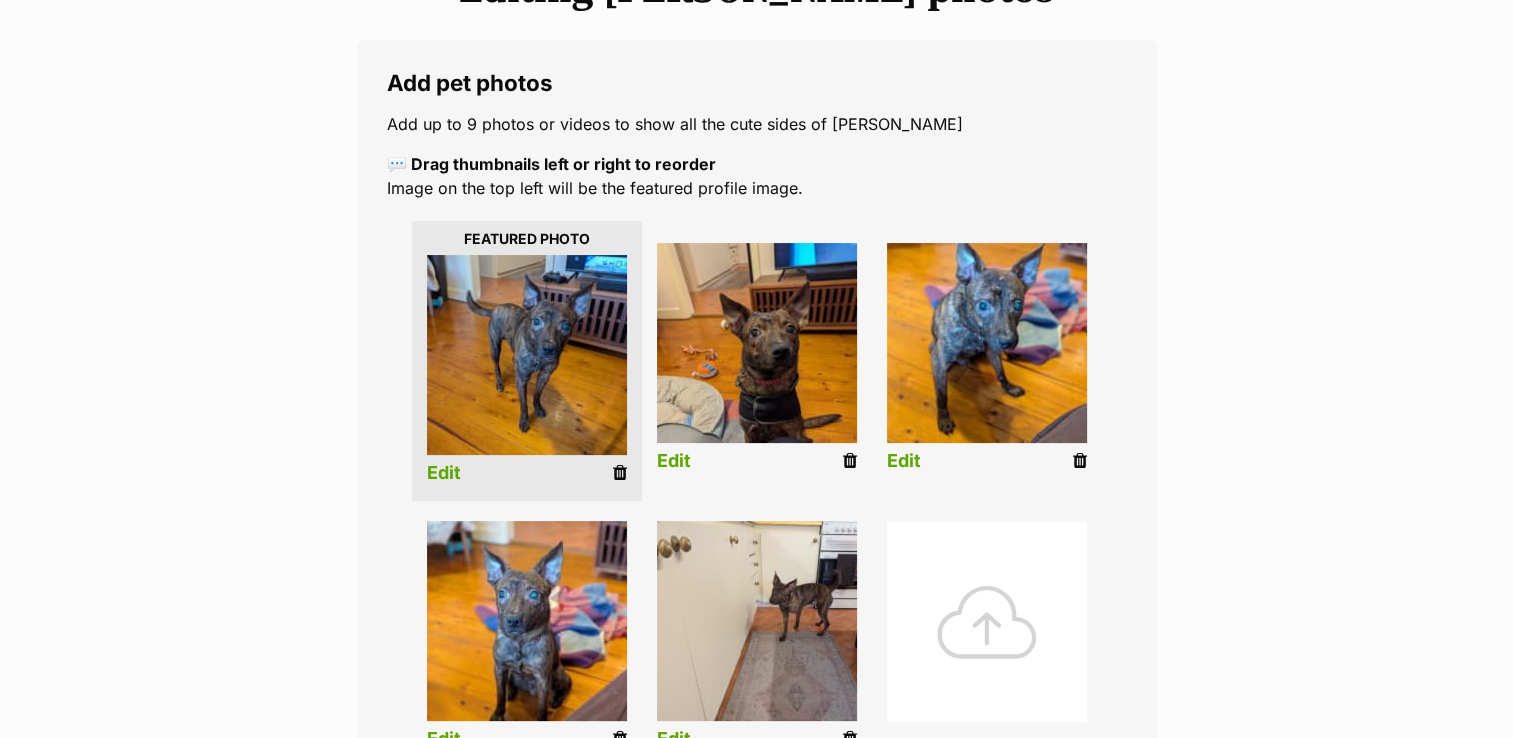 click at bounding box center [527, 355] 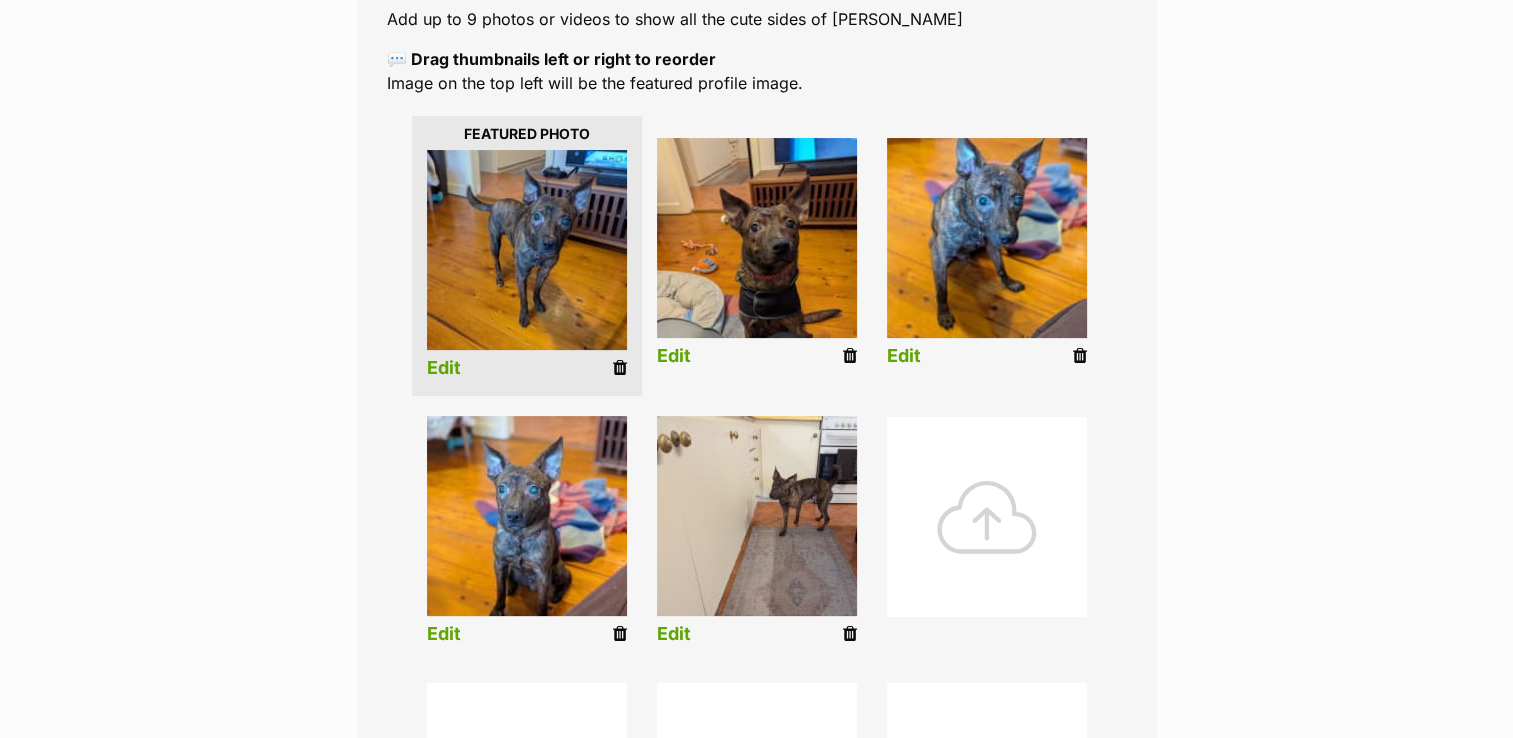 scroll, scrollTop: 600, scrollLeft: 0, axis: vertical 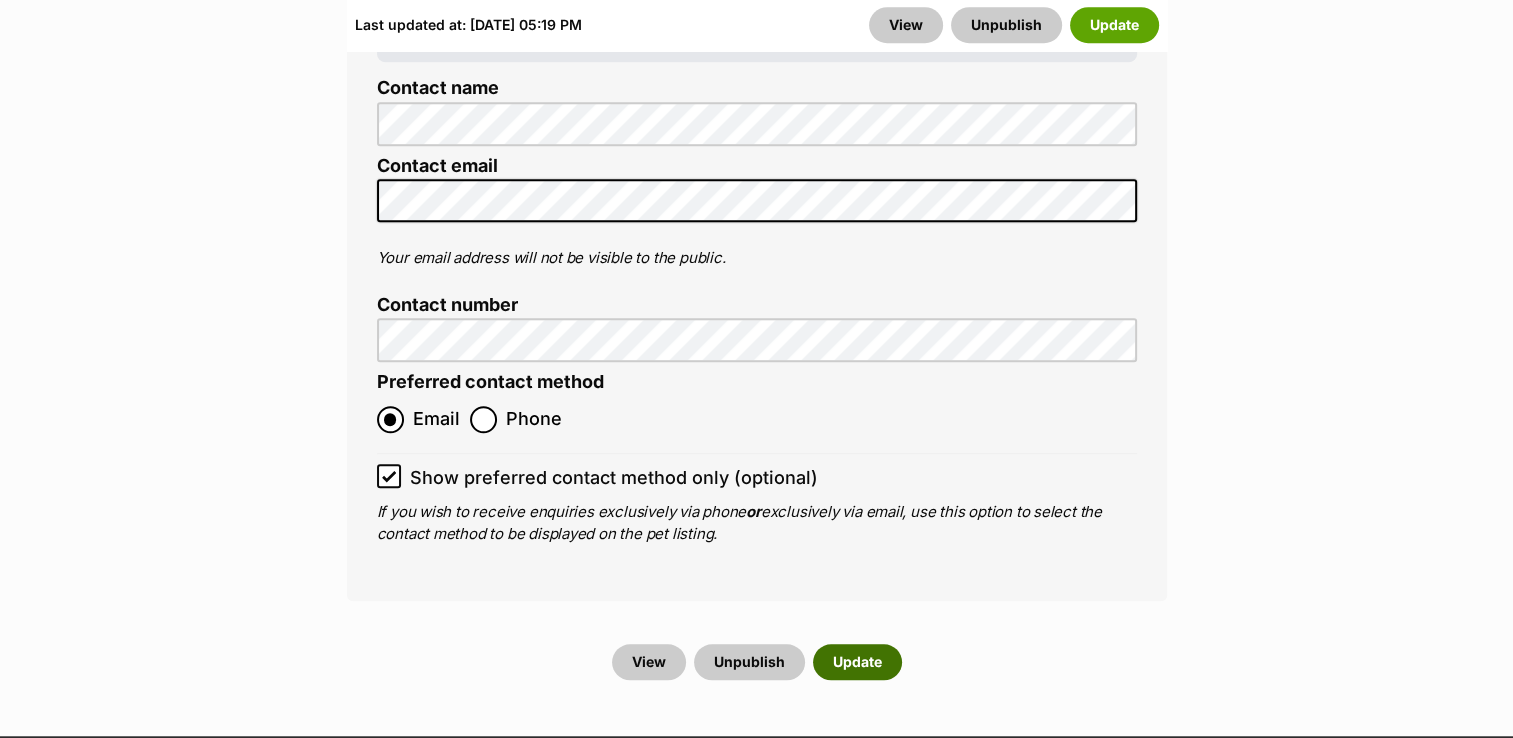 click on "Update" at bounding box center [857, 662] 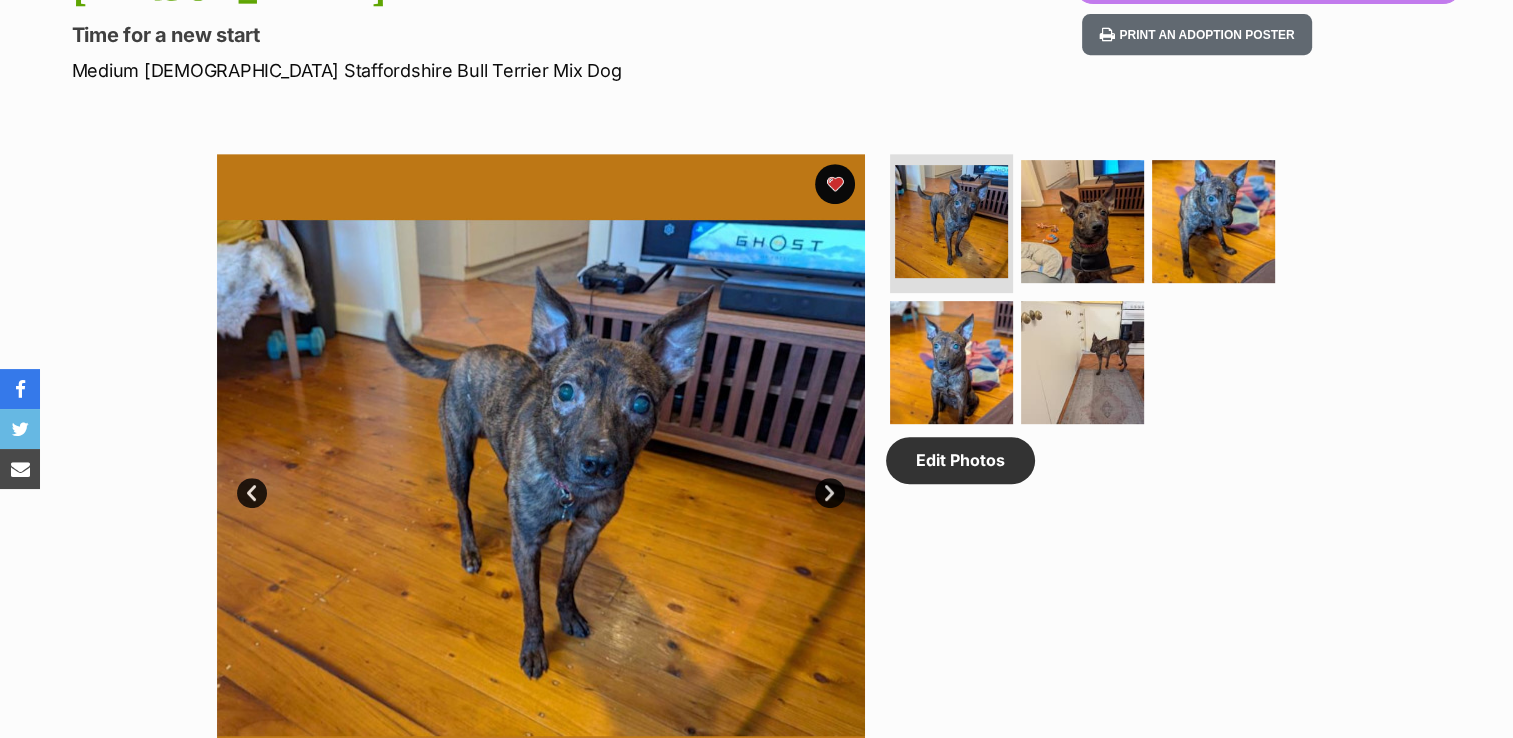 scroll, scrollTop: 900, scrollLeft: 0, axis: vertical 